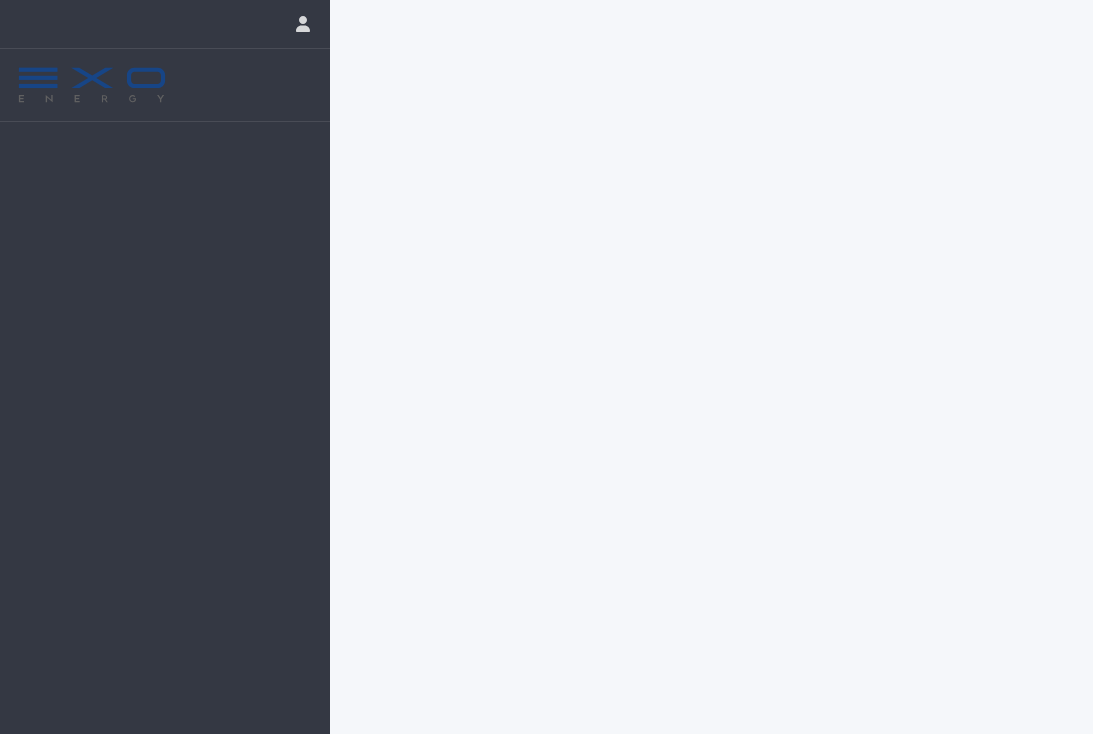 scroll, scrollTop: 0, scrollLeft: 0, axis: both 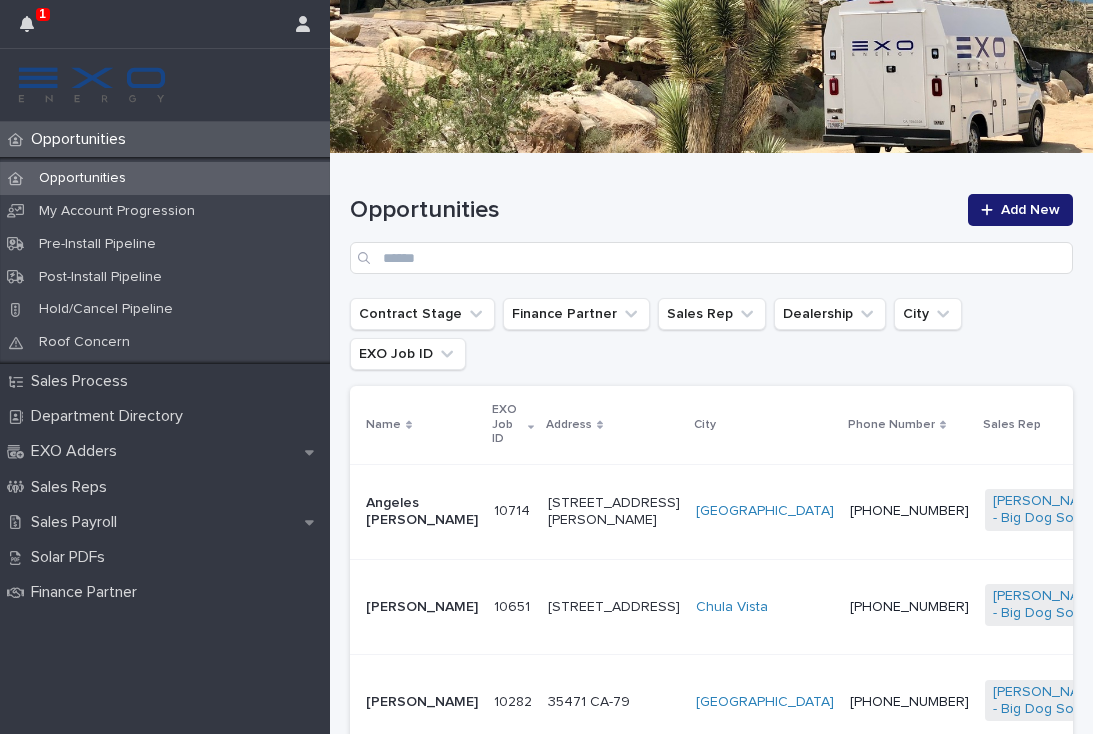 click on "Chula Vista" at bounding box center (765, 606) 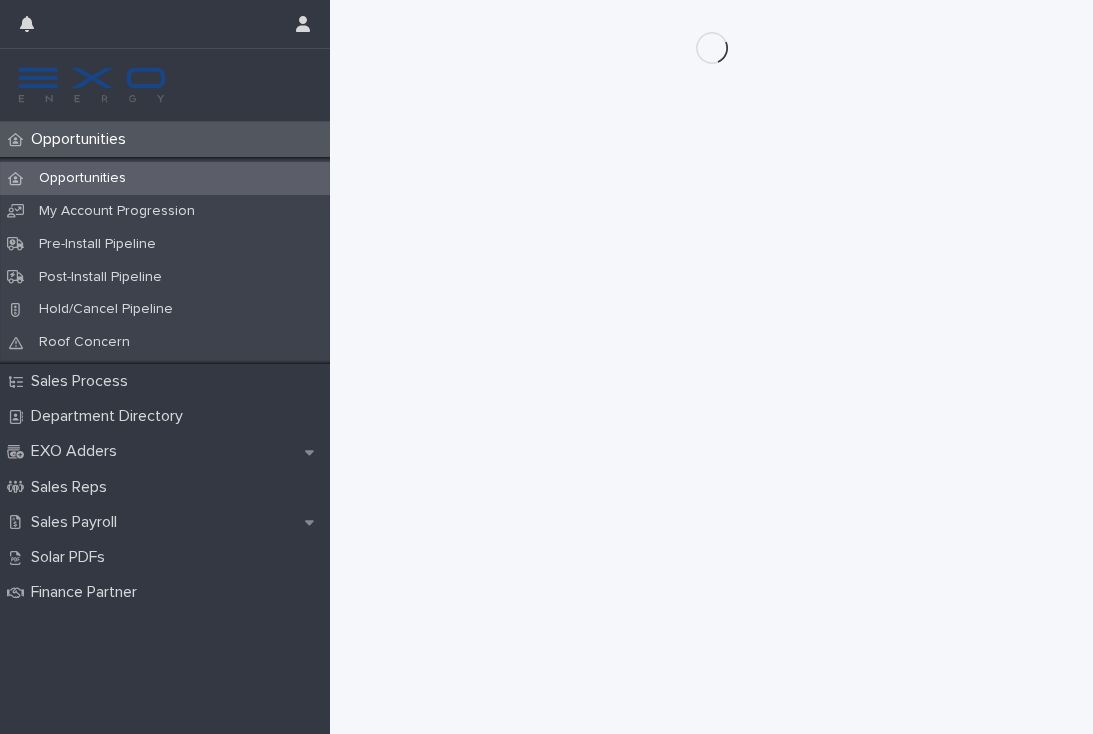 scroll, scrollTop: 0, scrollLeft: 0, axis: both 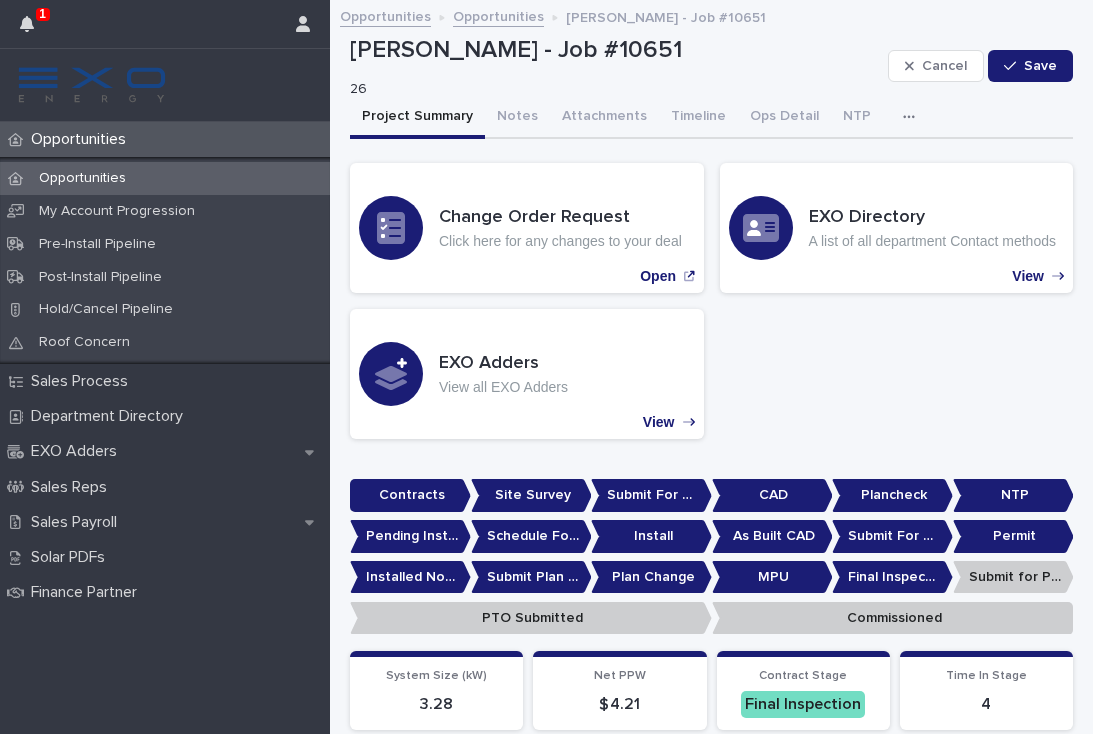 click 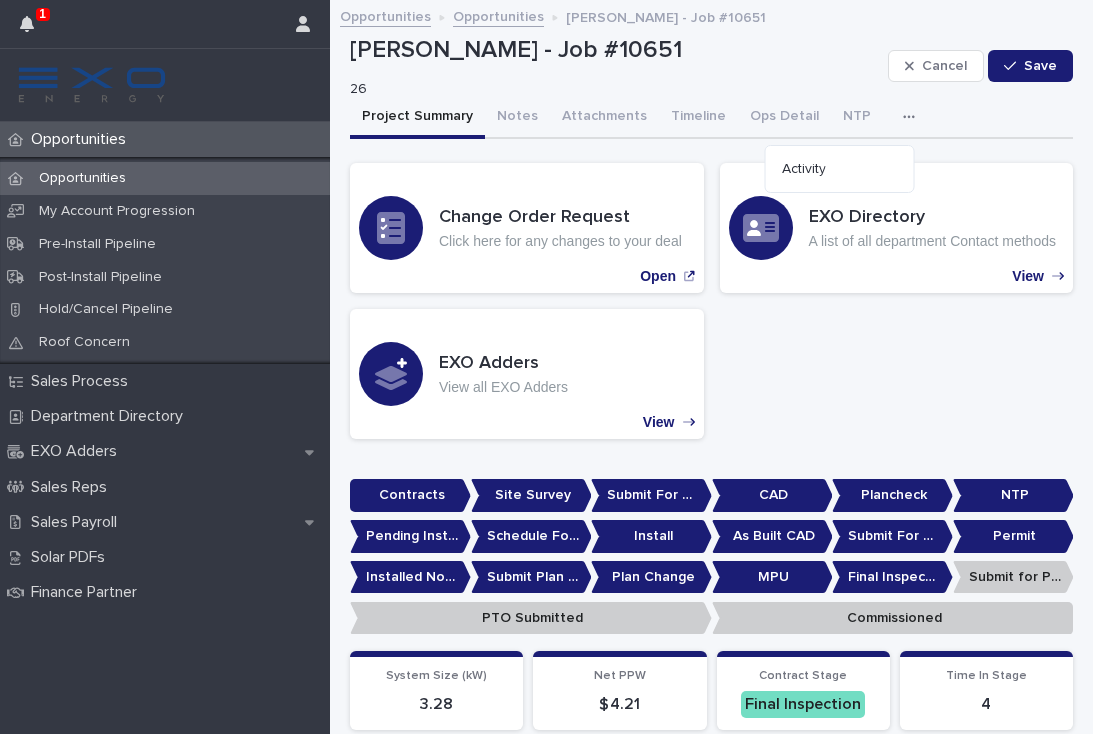 click on "Activity" at bounding box center [840, 169] 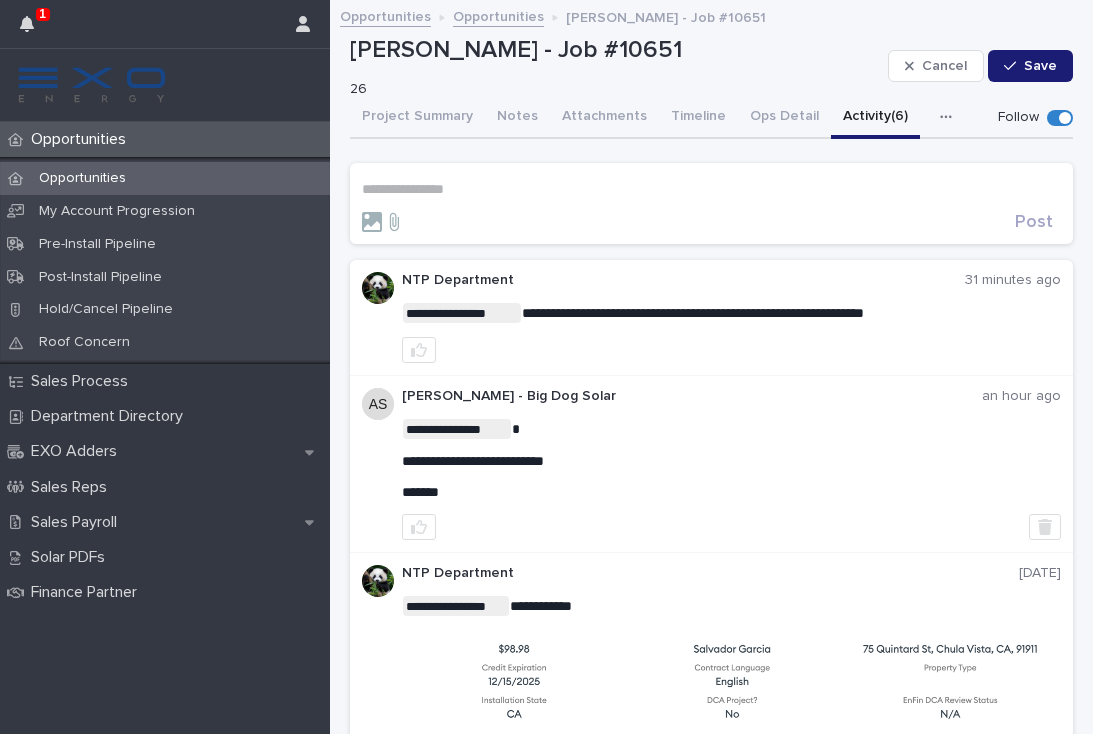 click on "**********" at bounding box center [711, 203] 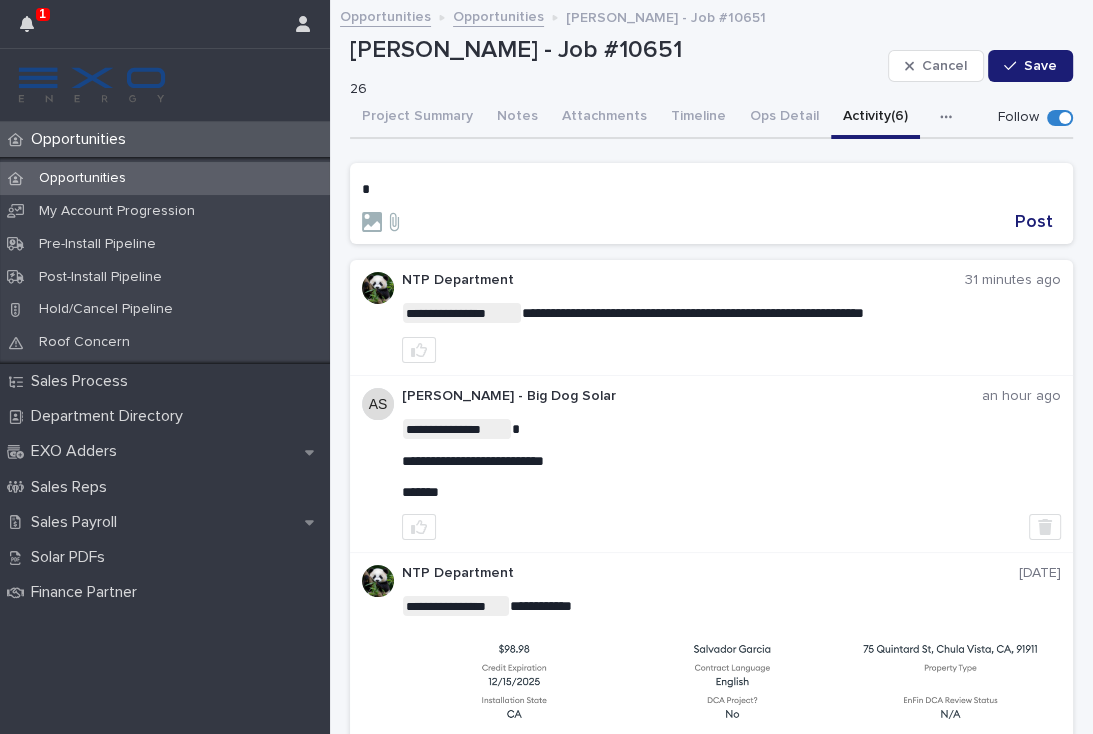 type 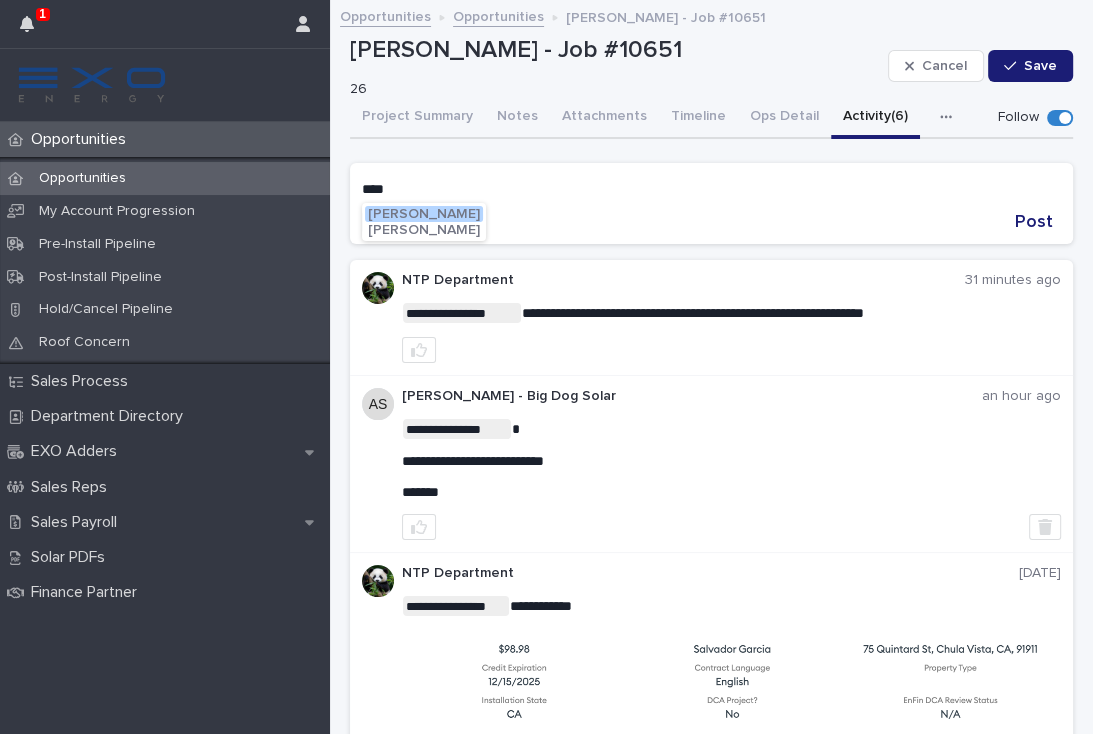 click on "[PERSON_NAME]" at bounding box center [424, 214] 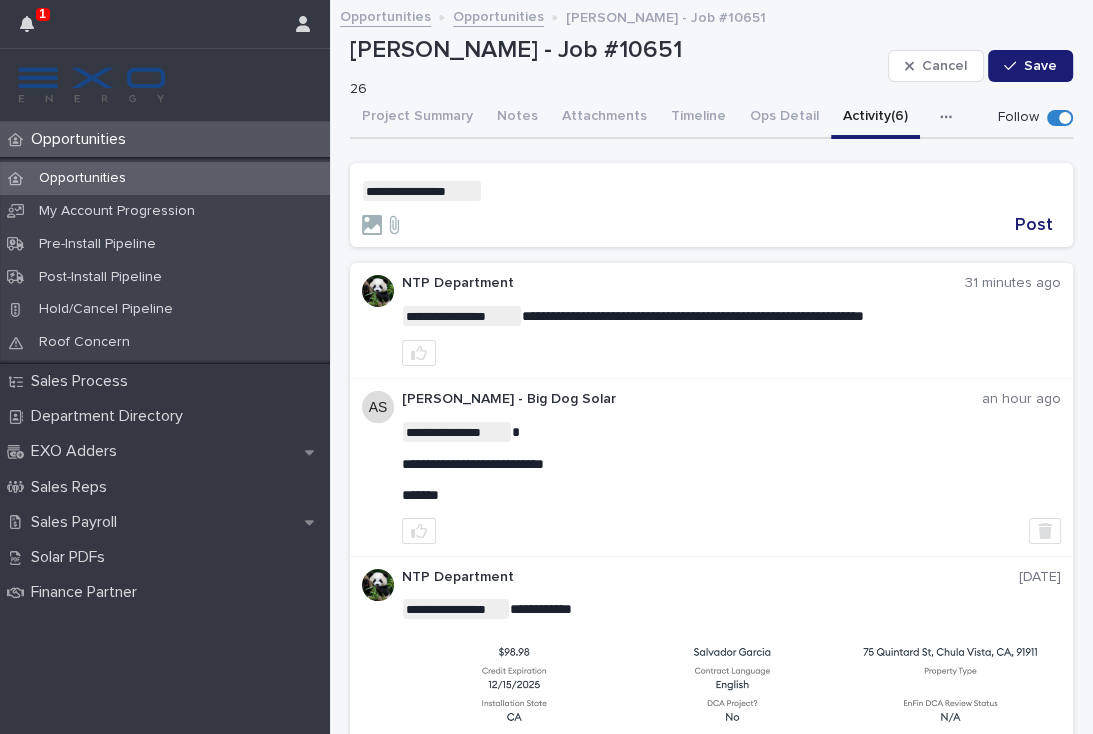 click on "**********" at bounding box center (711, 191) 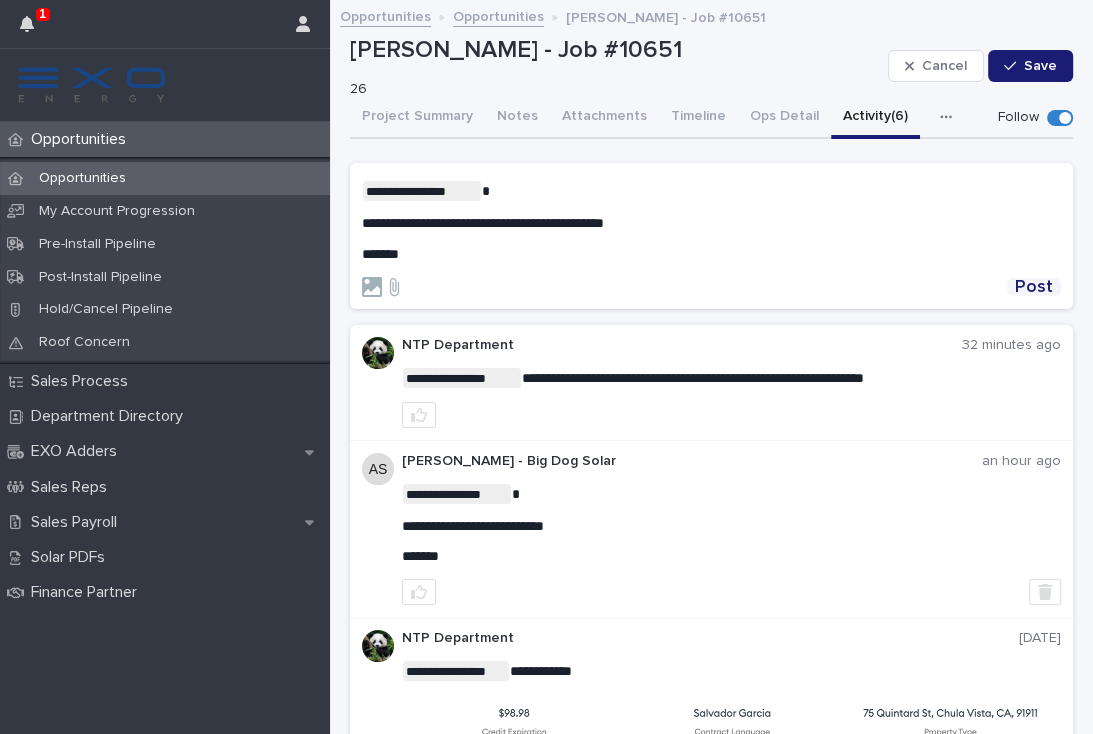 click on "Post" at bounding box center [1034, 287] 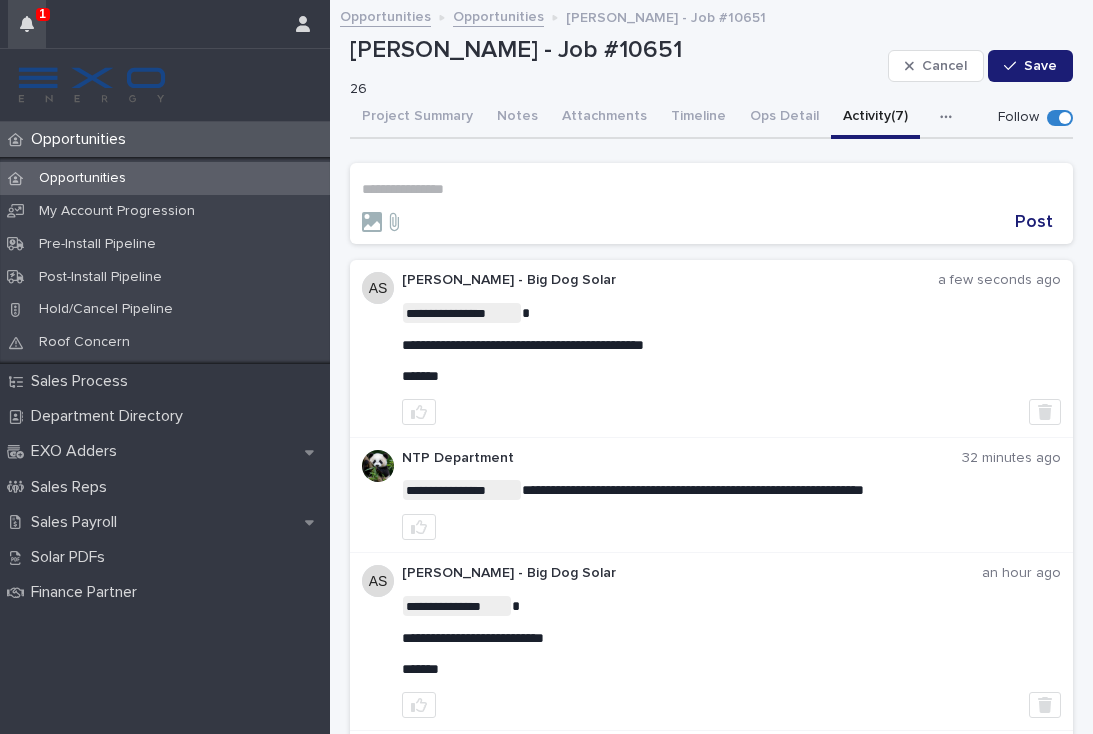 click 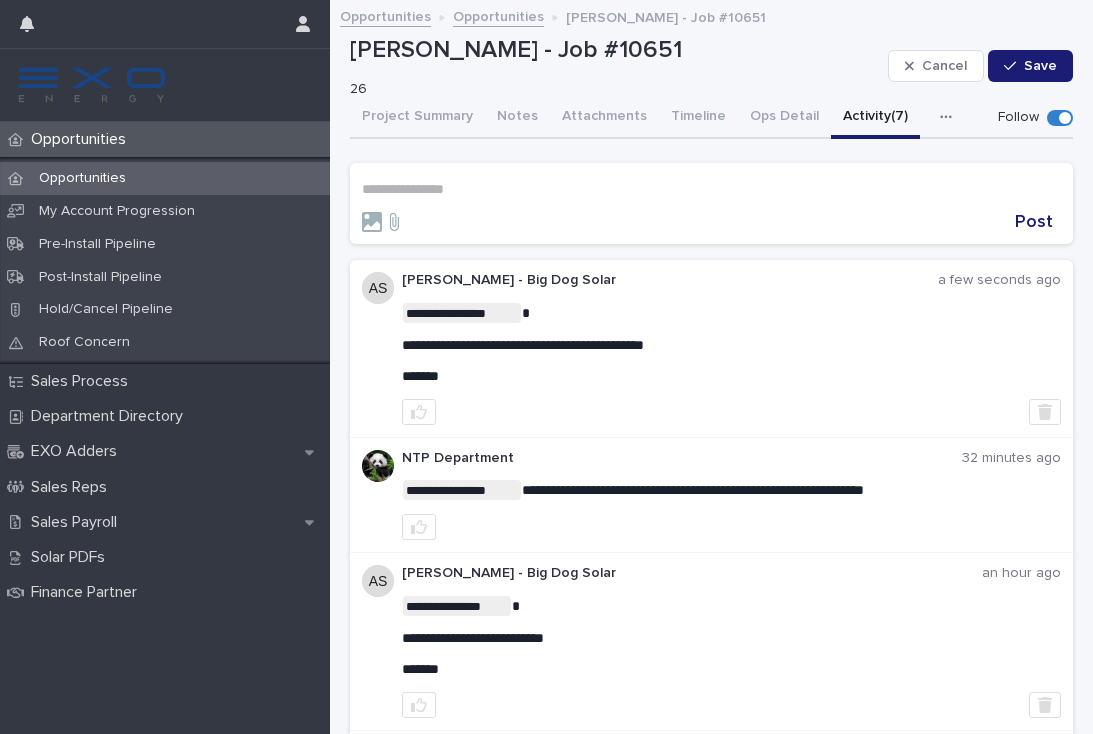 click at bounding box center (684, 222) 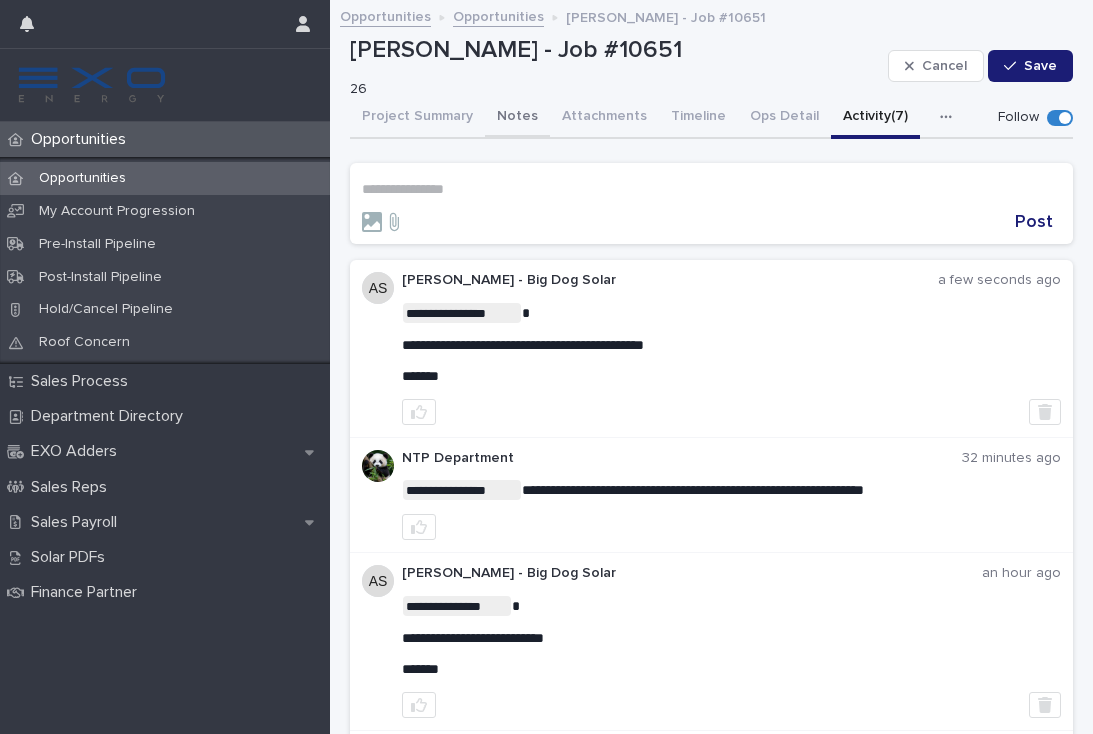 click on "Notes" at bounding box center (517, 118) 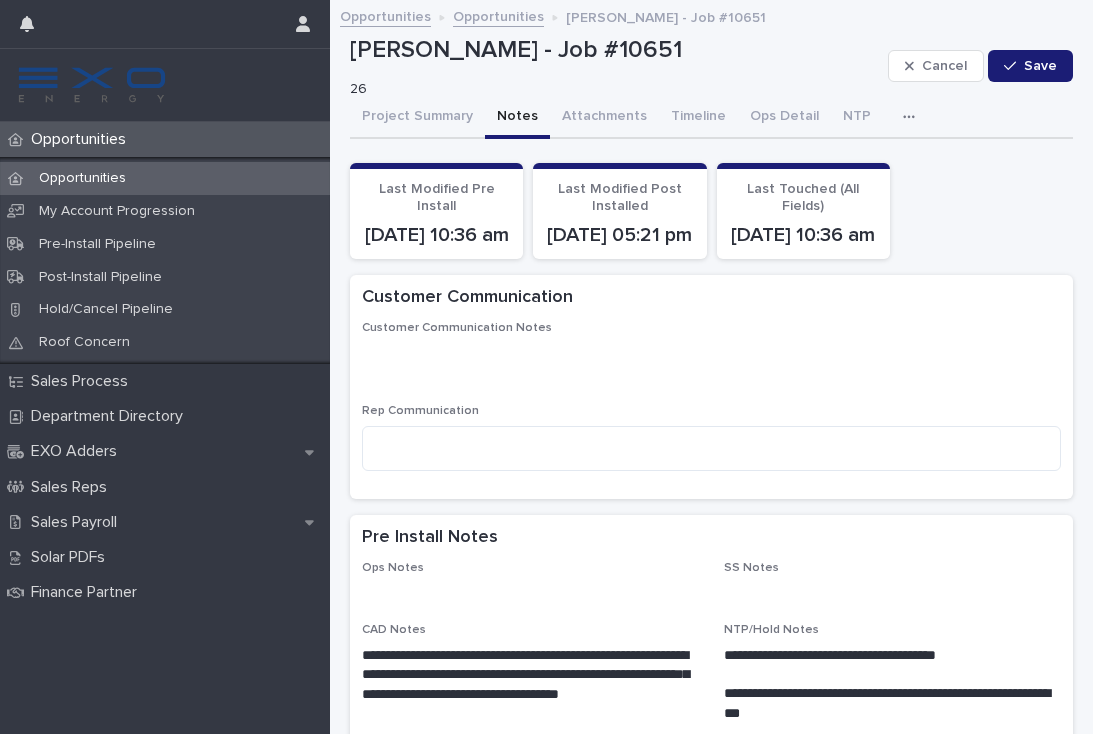 scroll, scrollTop: 0, scrollLeft: 0, axis: both 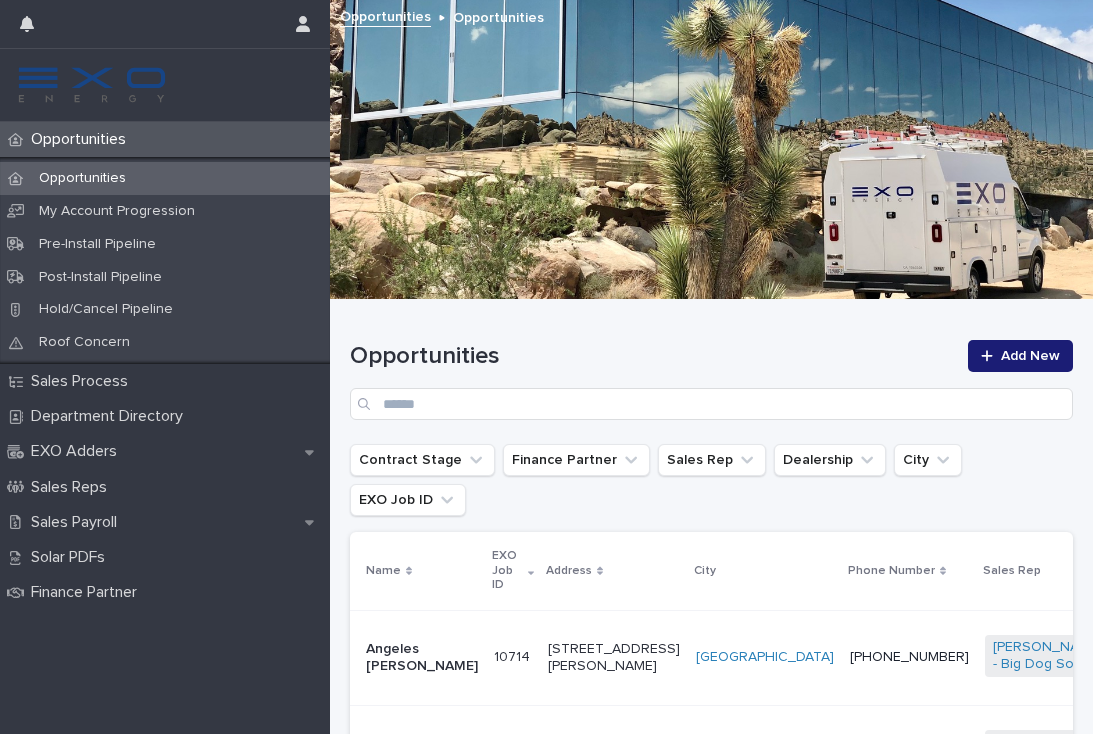click on "[STREET_ADDRESS][PERSON_NAME]" at bounding box center (614, 657) 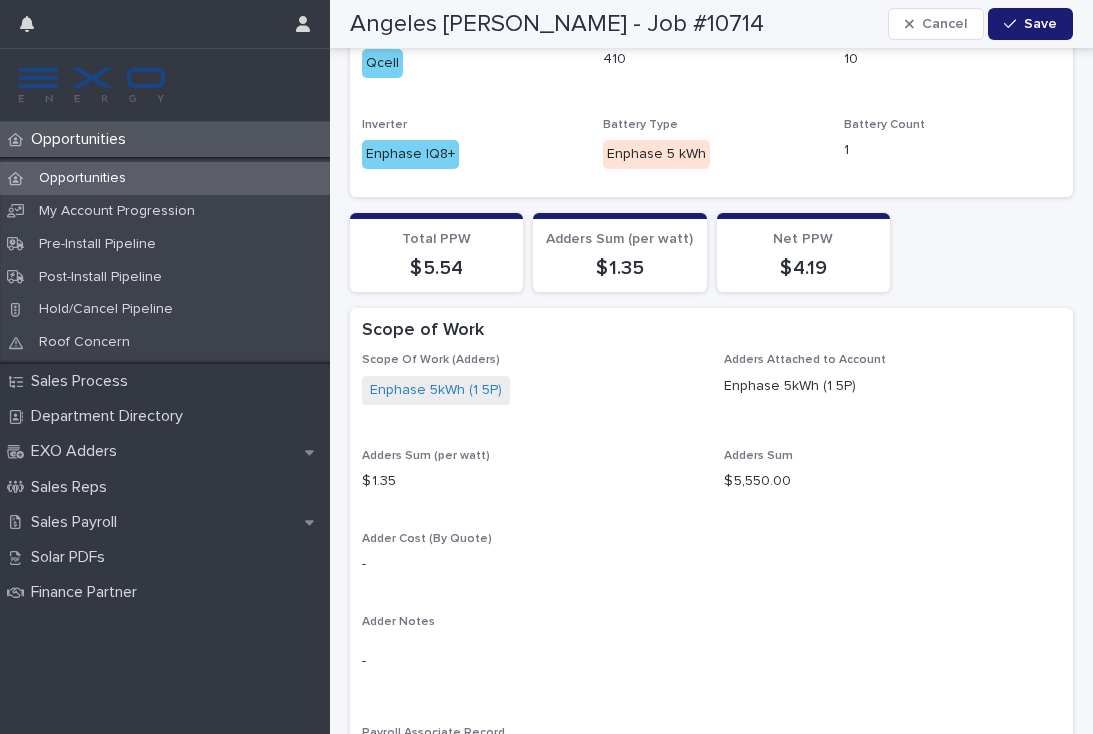 scroll, scrollTop: 1897, scrollLeft: 0, axis: vertical 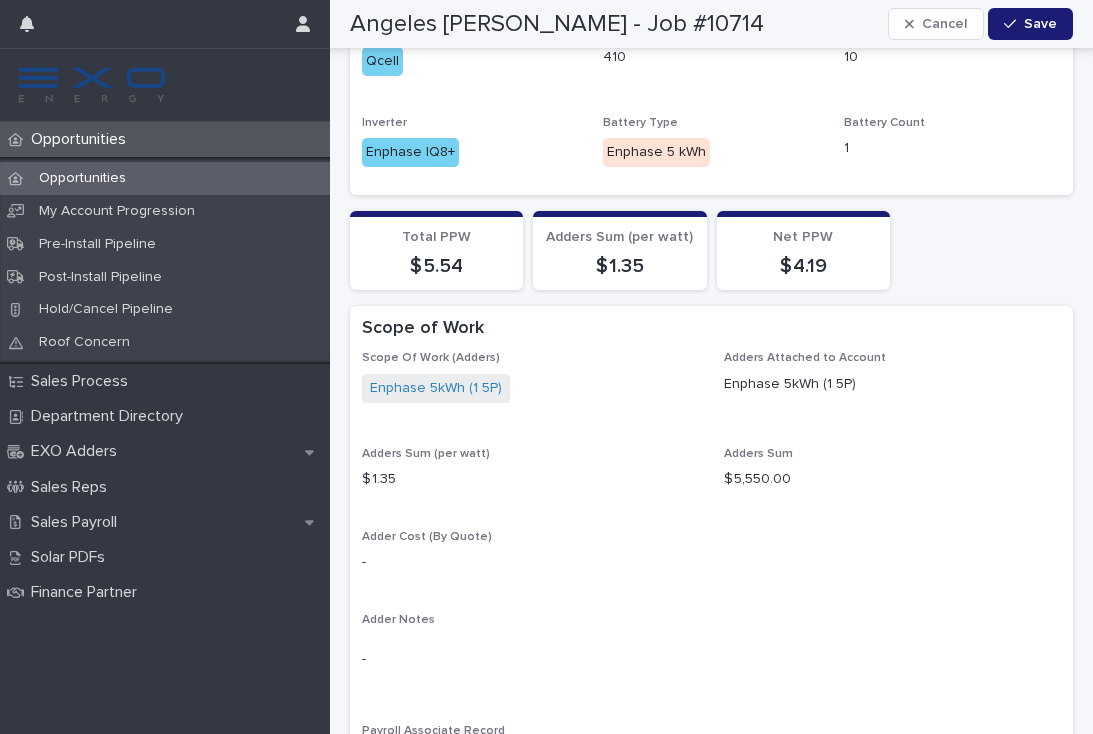 click on "Opportunities" at bounding box center (165, 178) 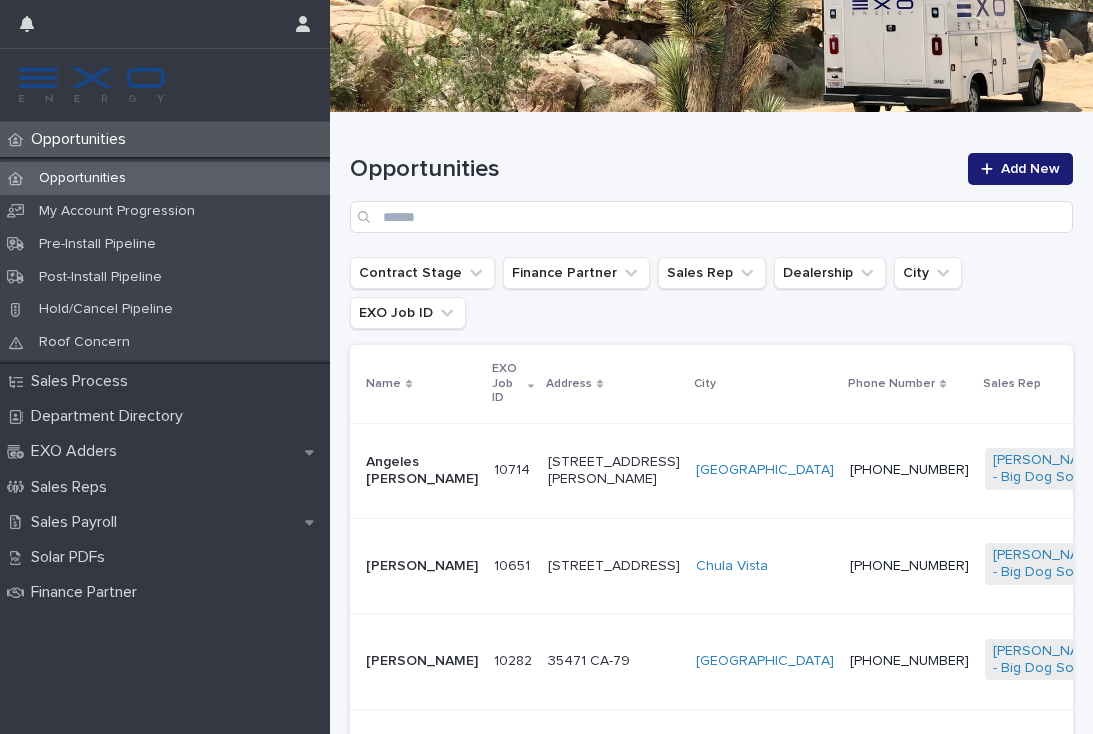 scroll, scrollTop: 200, scrollLeft: 0, axis: vertical 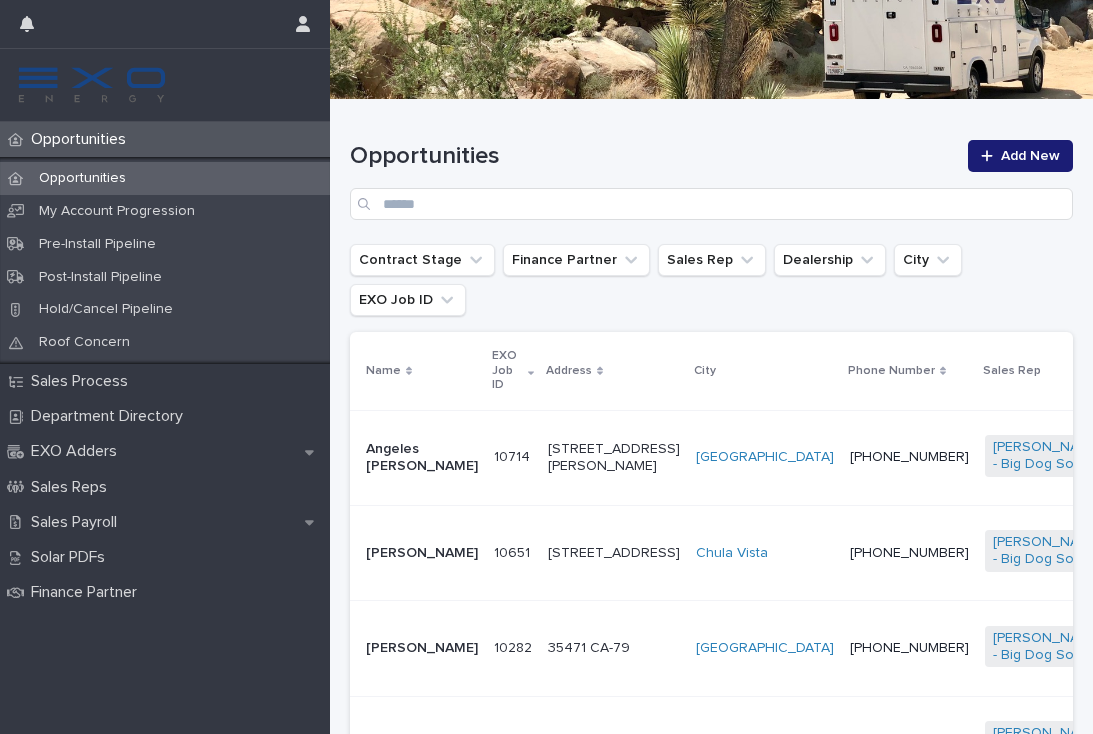 click on "[PHONE_NUMBER]" at bounding box center [909, 648] 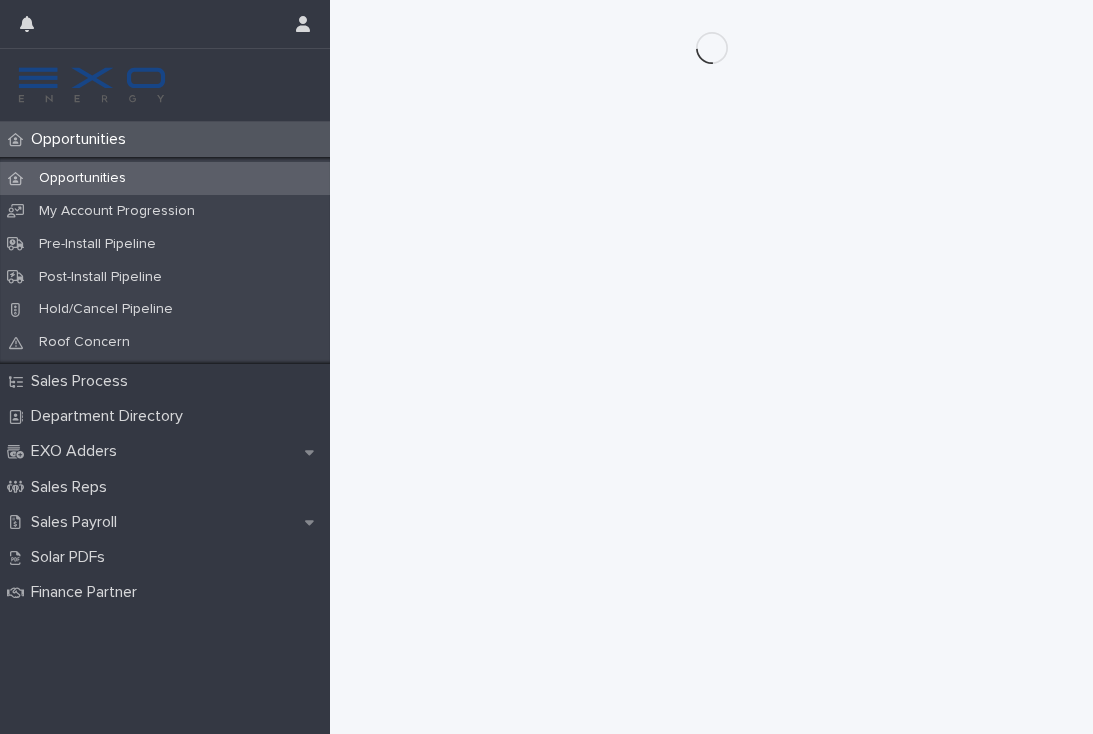 scroll, scrollTop: 0, scrollLeft: 0, axis: both 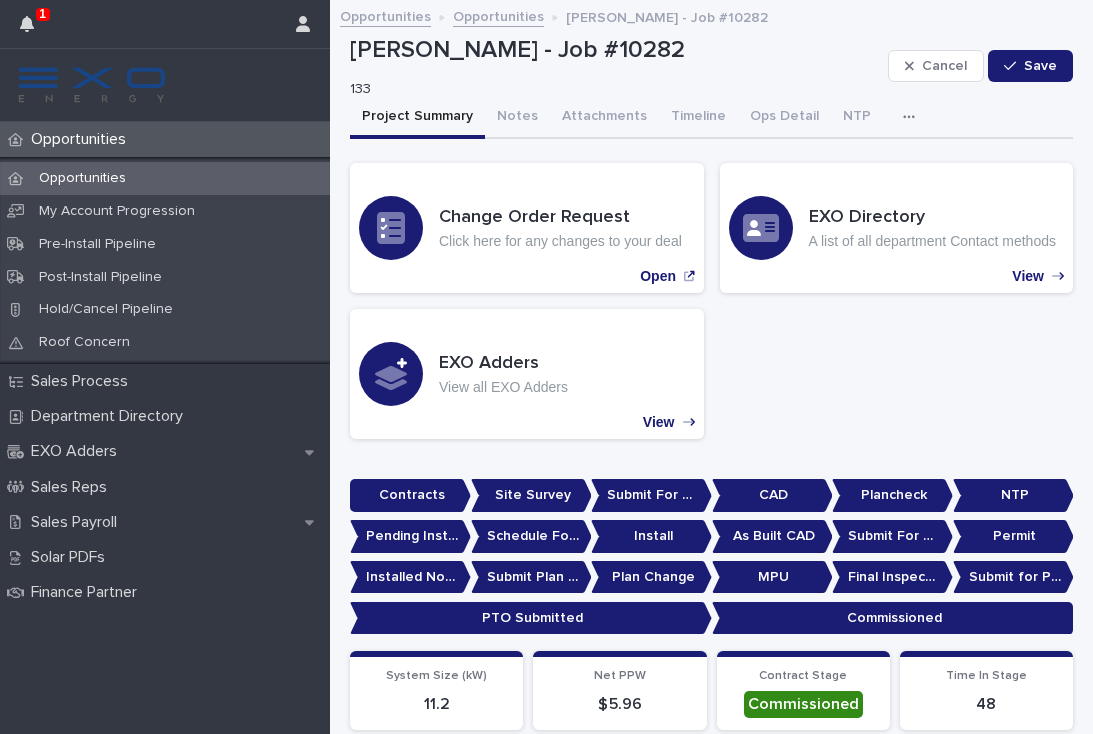 click on "Opportunities" at bounding box center [82, 139] 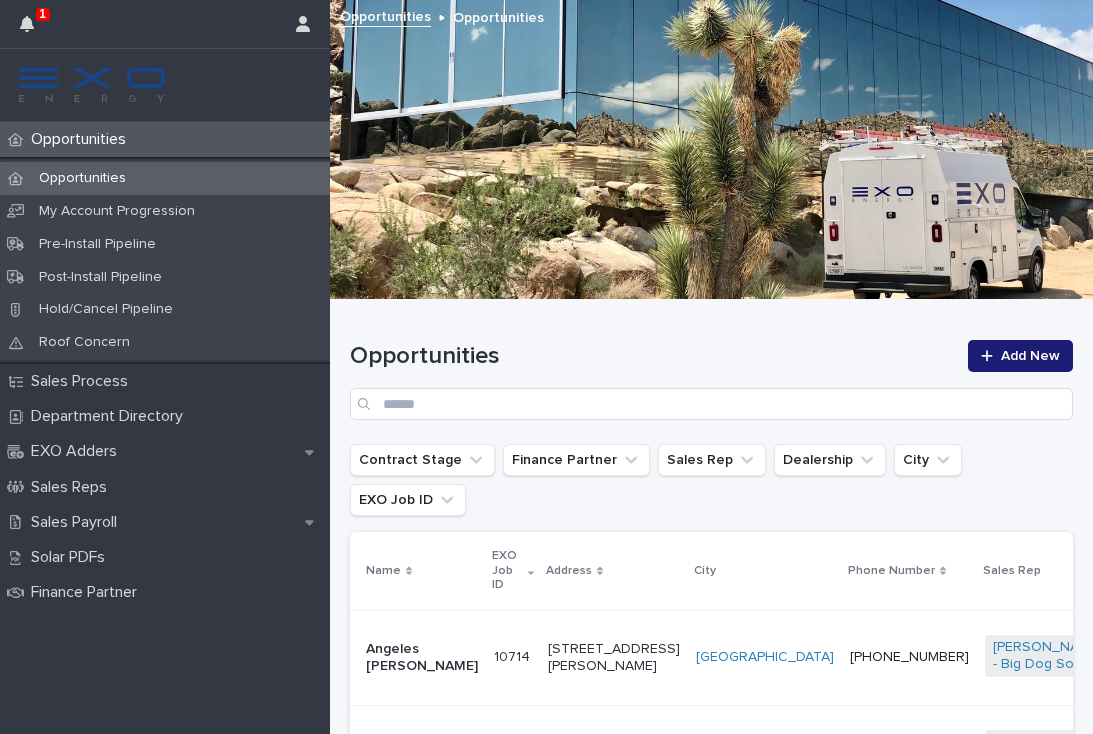 click on "Chula Vista" at bounding box center (765, 752) 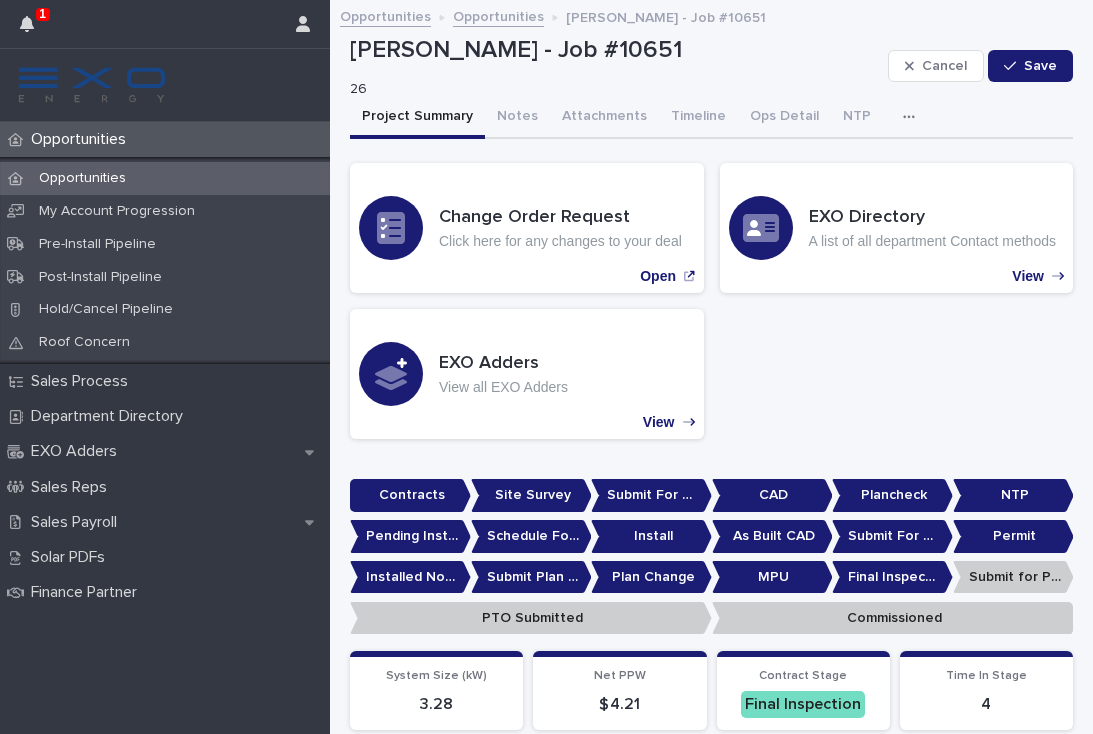 click 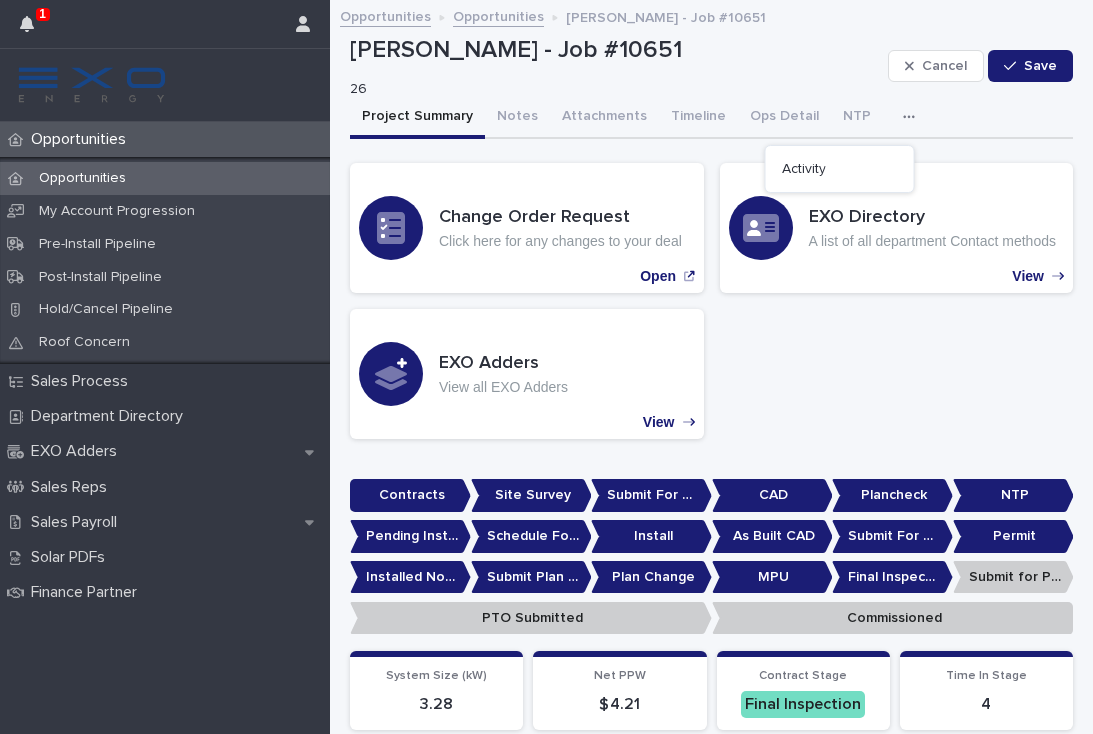 click on "Activity" at bounding box center (804, 169) 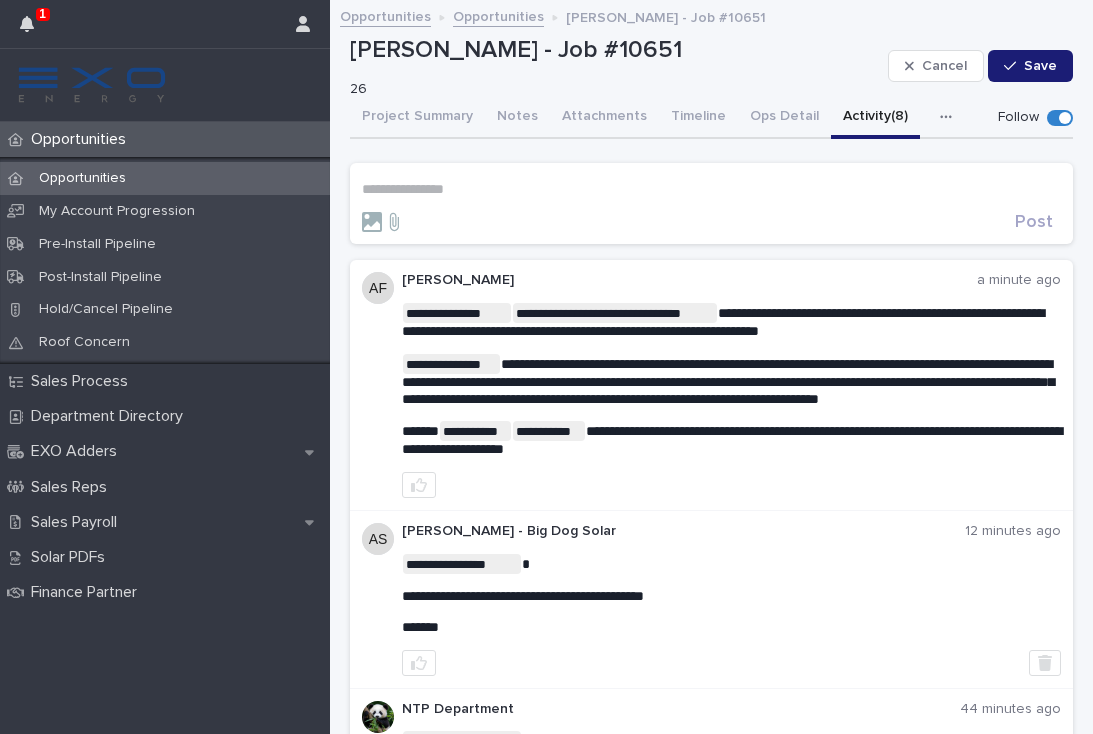 click 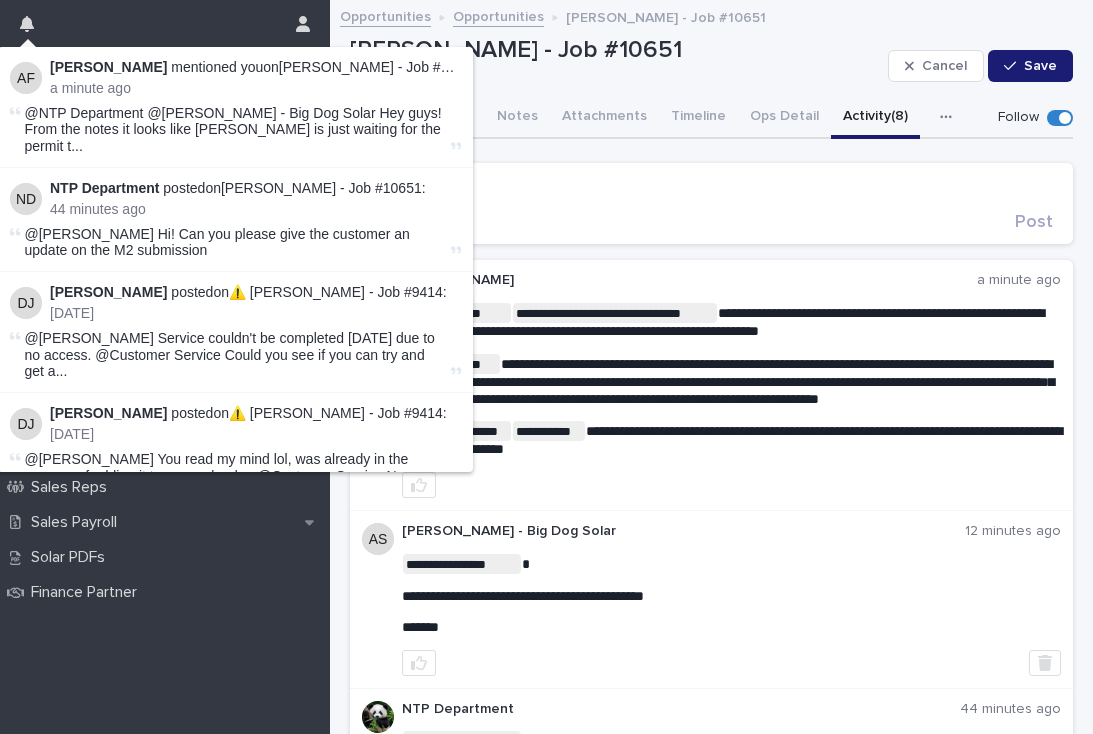 click on "[PERSON_NAME] - Job #10651 26" at bounding box center (615, 67) 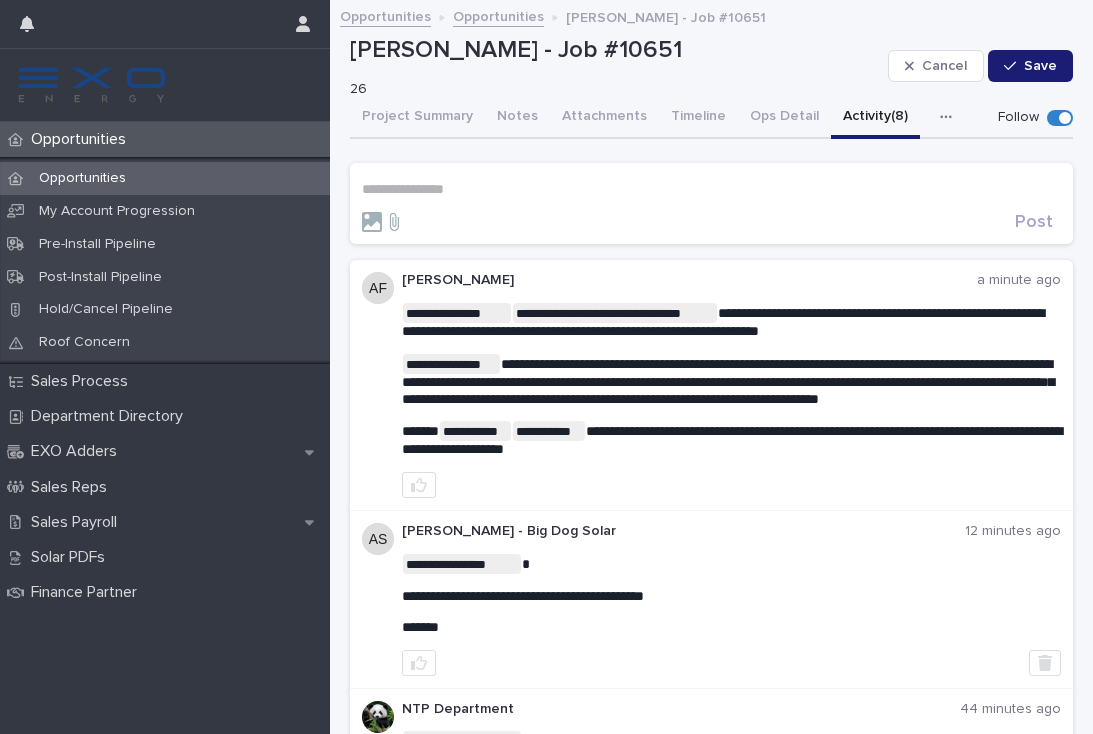 click on "Opportunities" at bounding box center (82, 178) 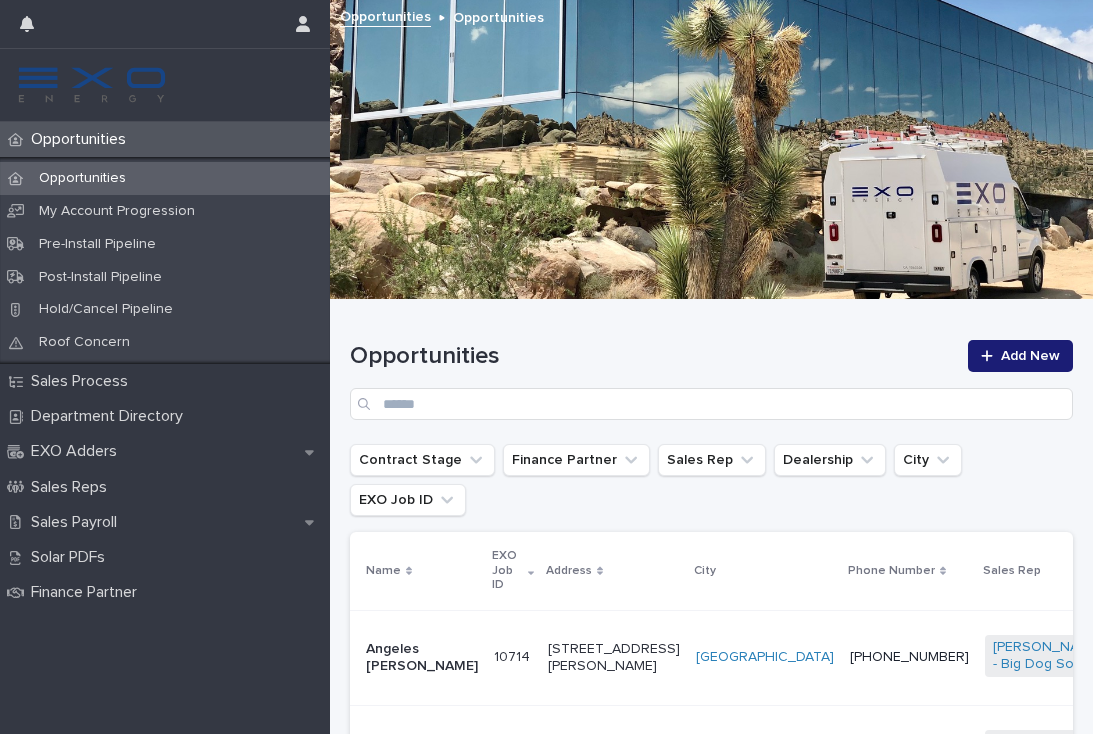 click on "Opportunities Opportunities" at bounding box center (711, 6) 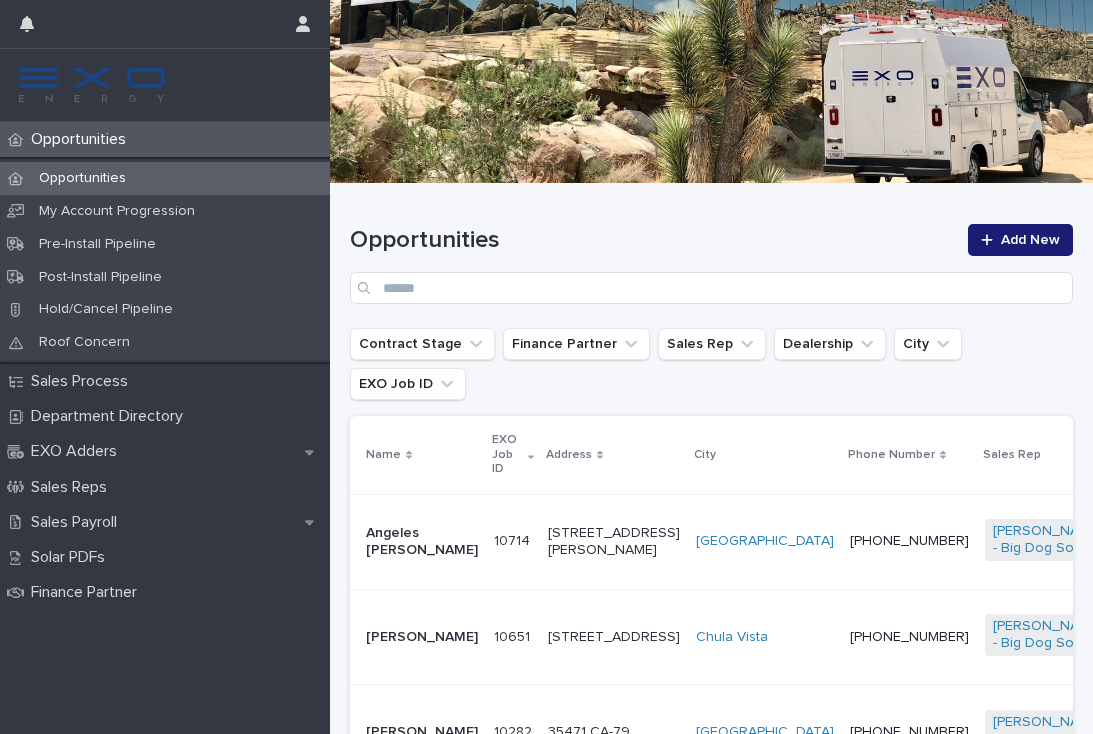 scroll, scrollTop: 207, scrollLeft: 0, axis: vertical 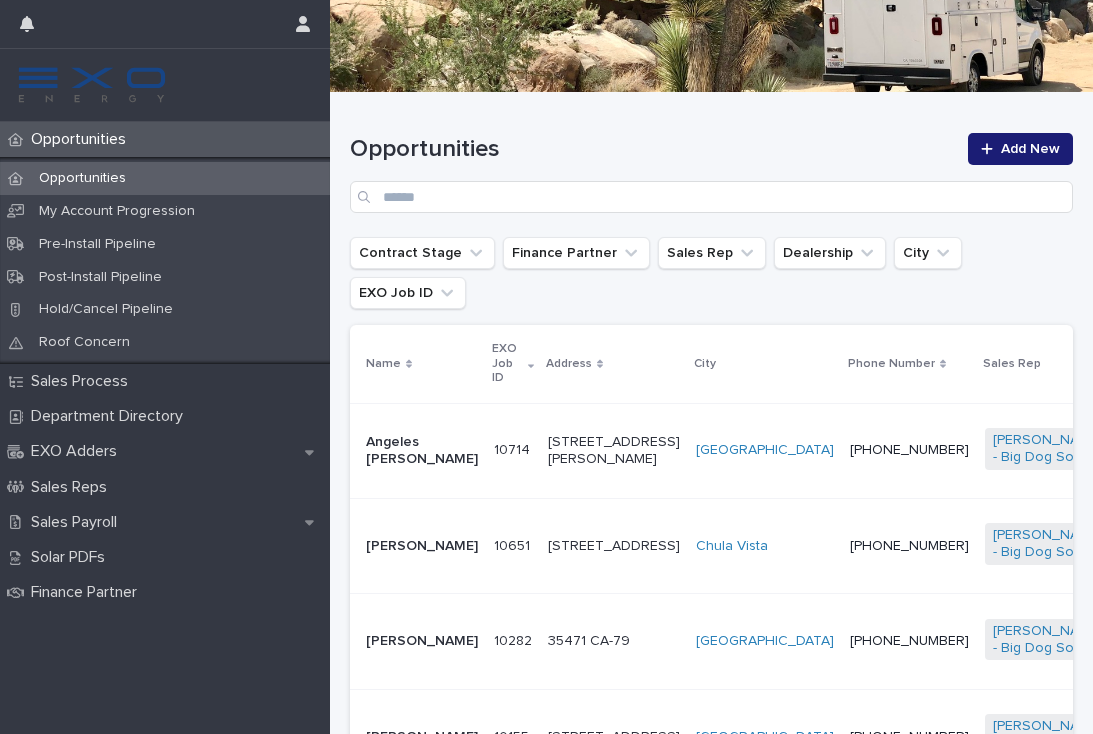 click on "EnFin - Active" at bounding box center [1368, 545] 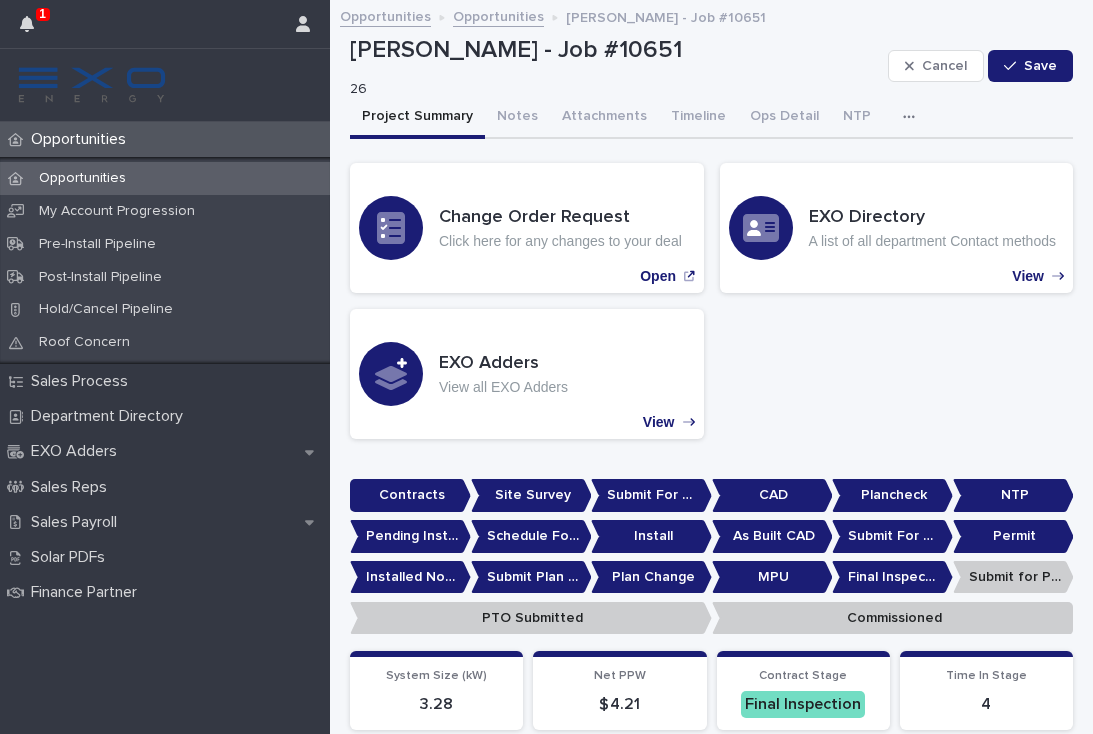scroll, scrollTop: 0, scrollLeft: 0, axis: both 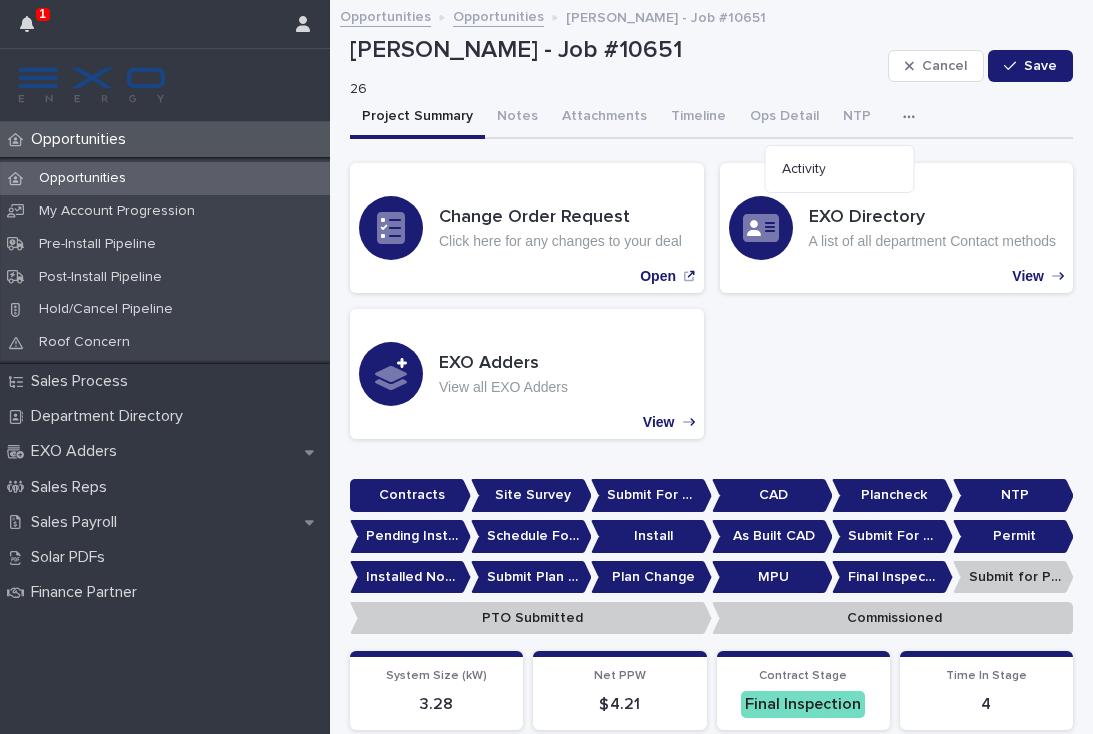 click on "Activity" at bounding box center (840, 169) 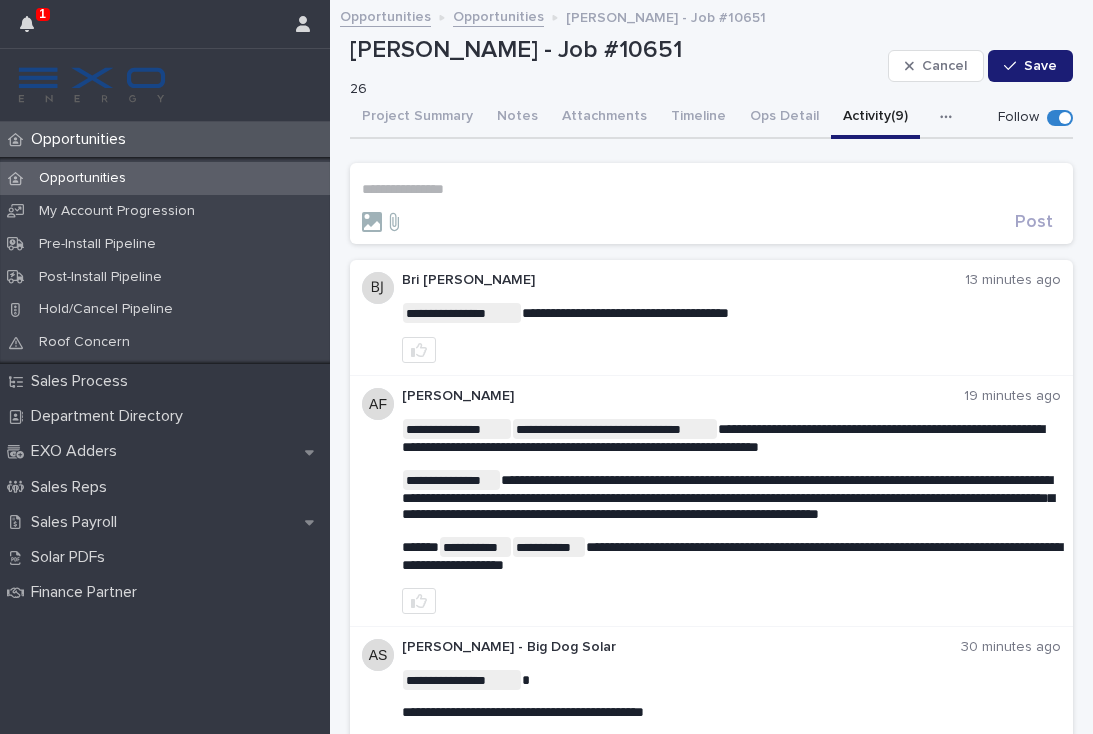 click on "Attachments" at bounding box center (604, 118) 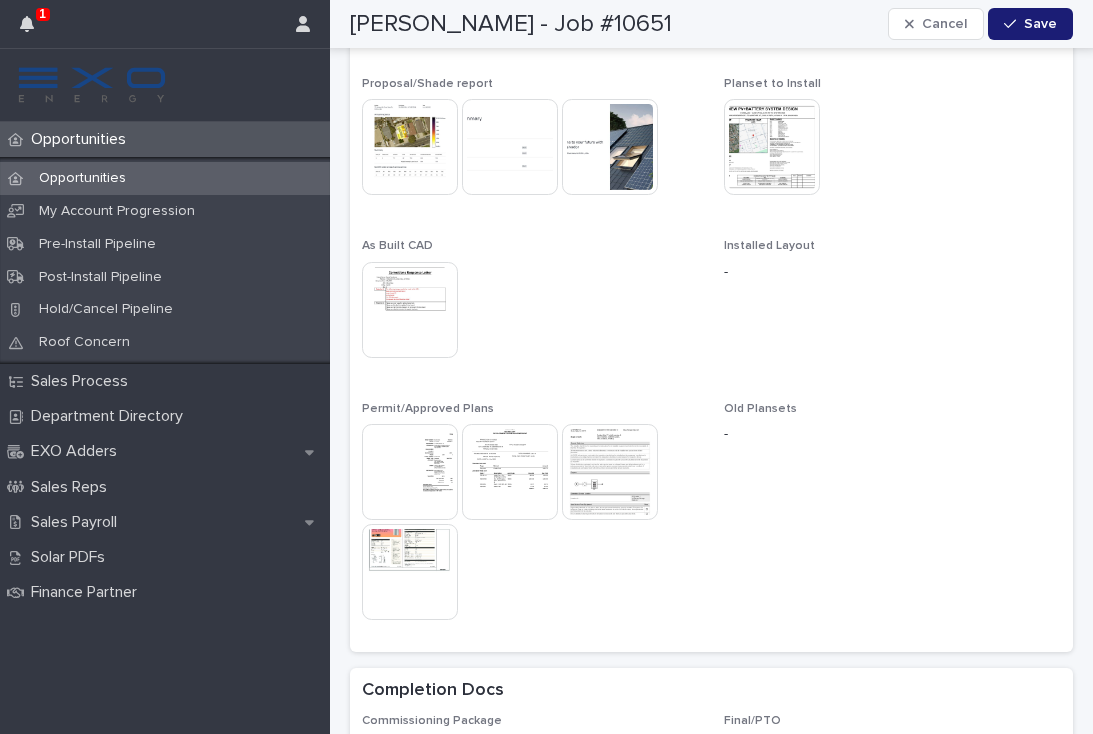 scroll, scrollTop: 812, scrollLeft: 0, axis: vertical 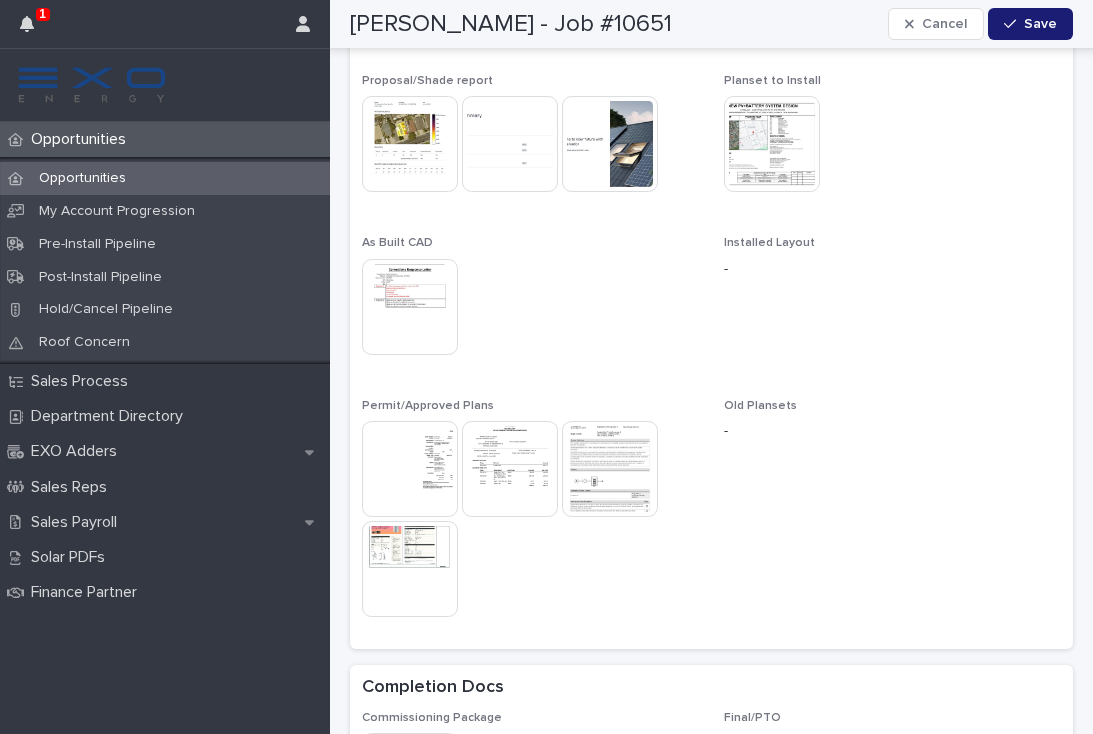 click at bounding box center [610, 469] 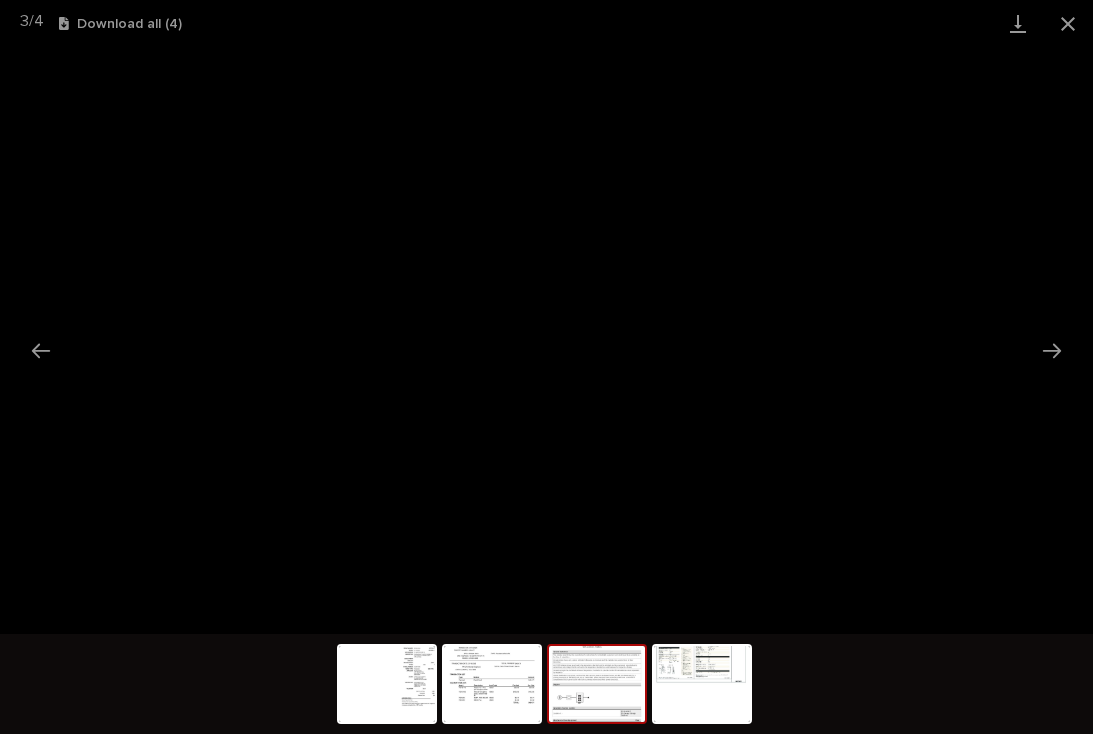 click at bounding box center (1052, 350) 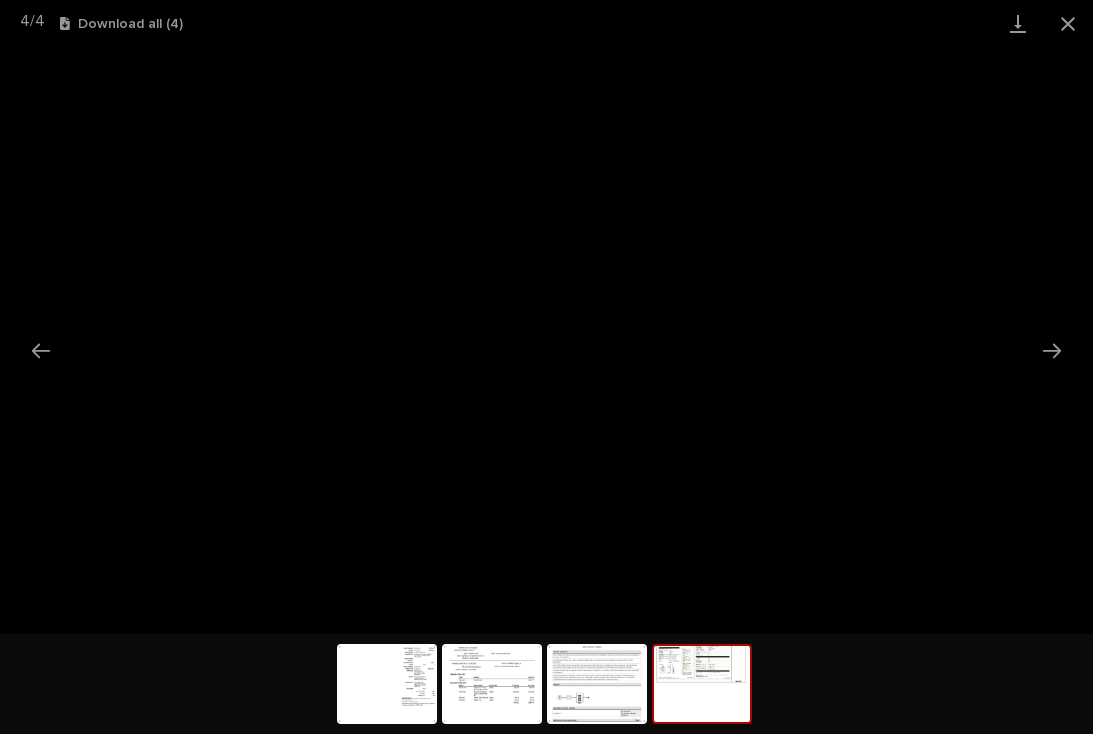 click at bounding box center [41, 350] 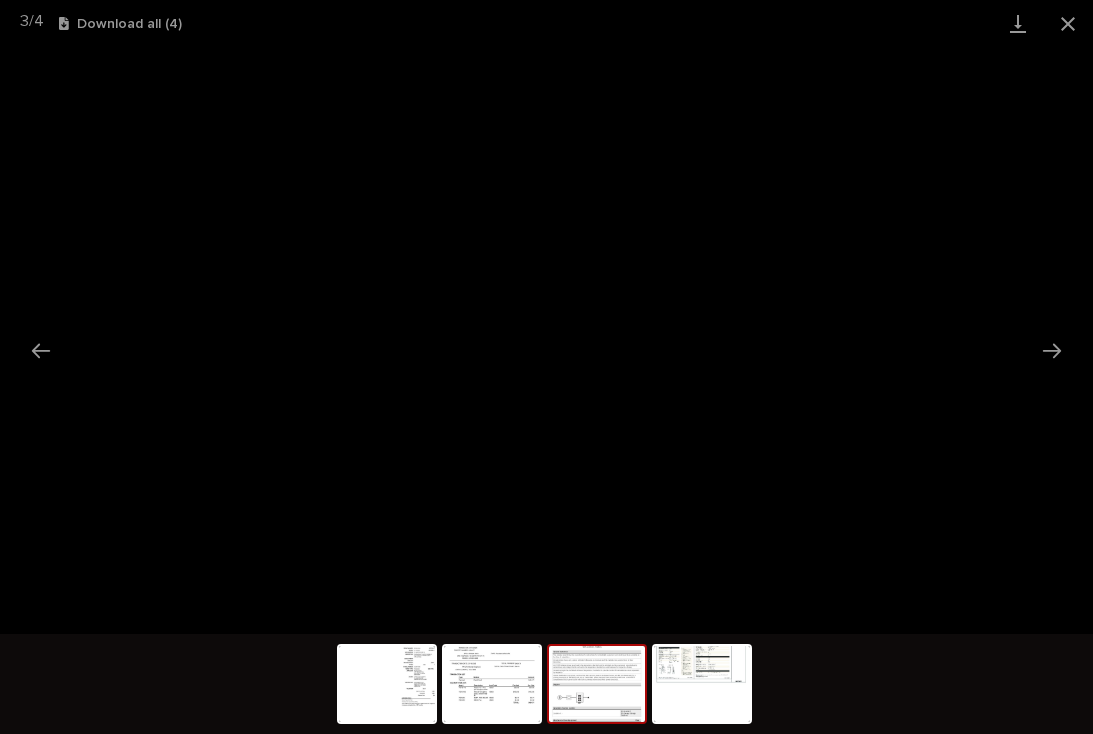 click at bounding box center (1052, 350) 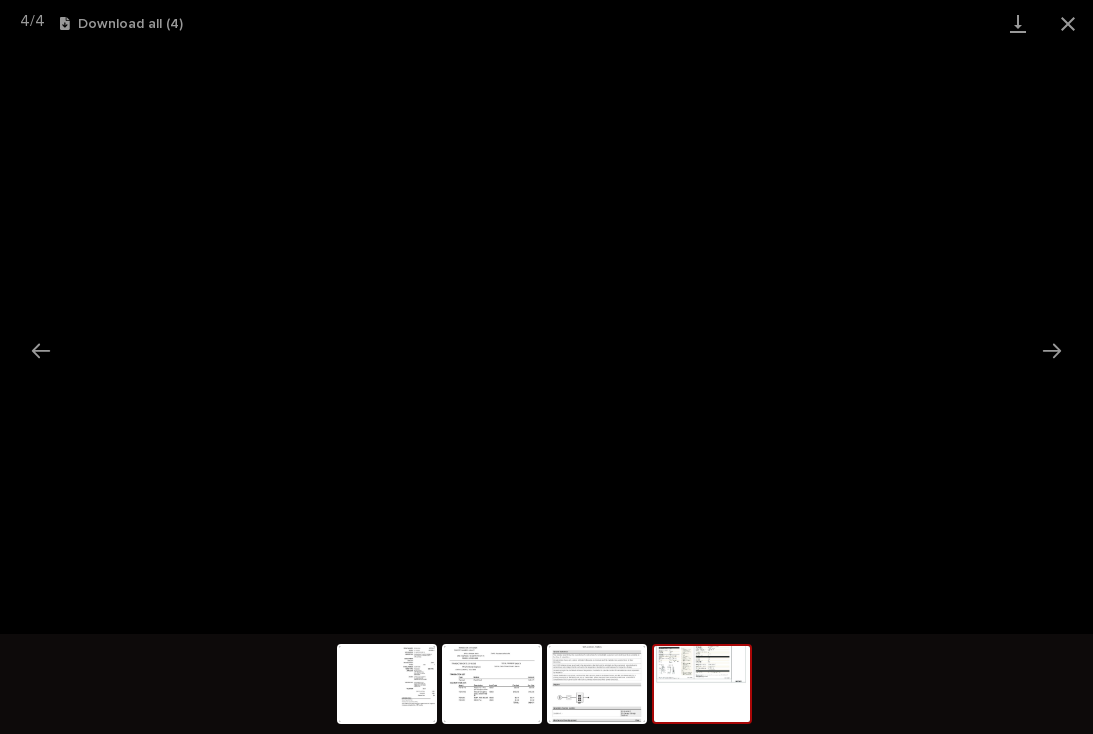 click at bounding box center (1052, 350) 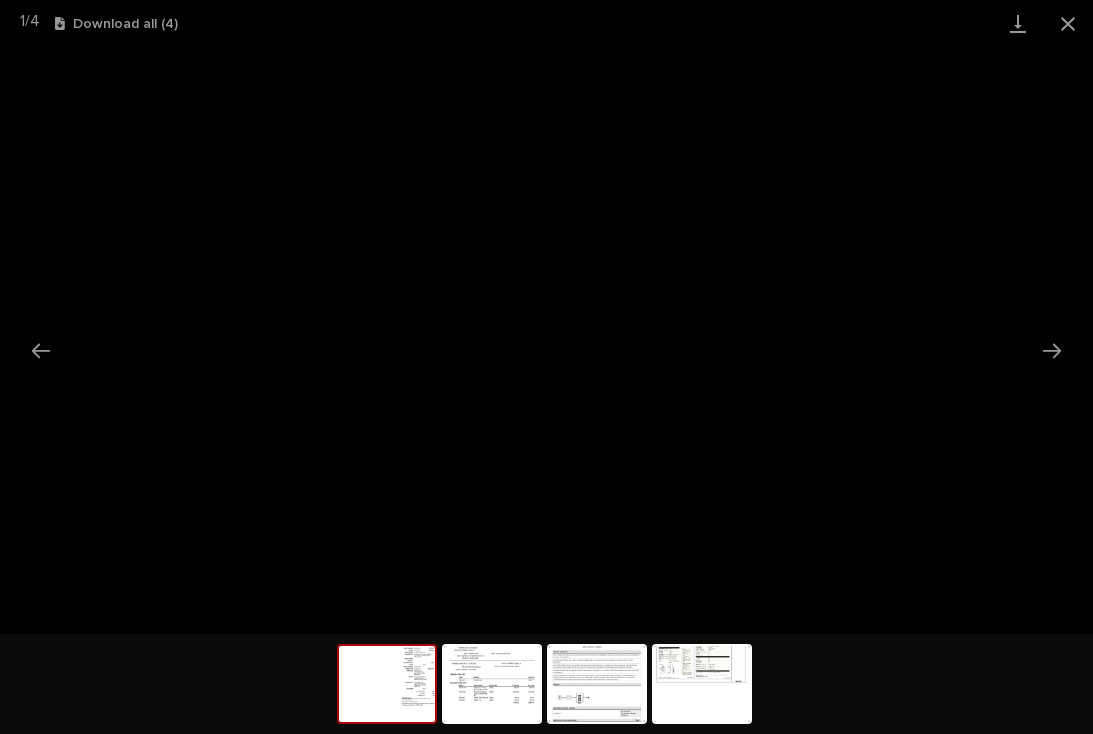 click at bounding box center [1052, 350] 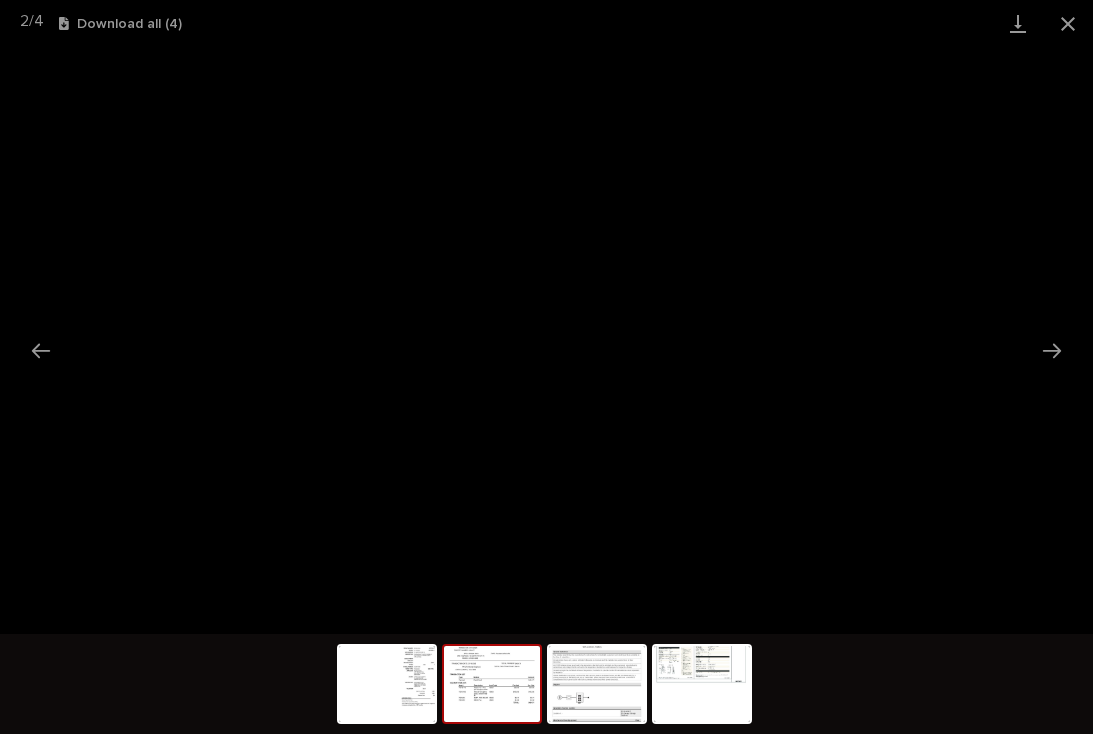 click at bounding box center [702, 684] 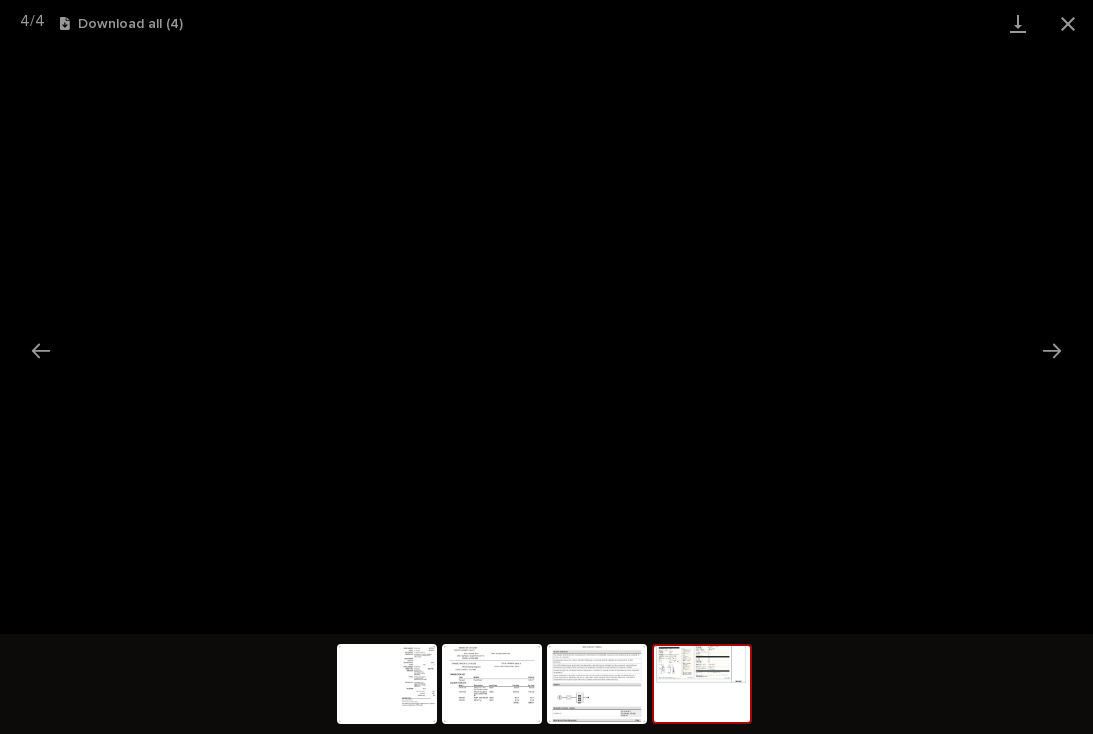 click at bounding box center [702, 684] 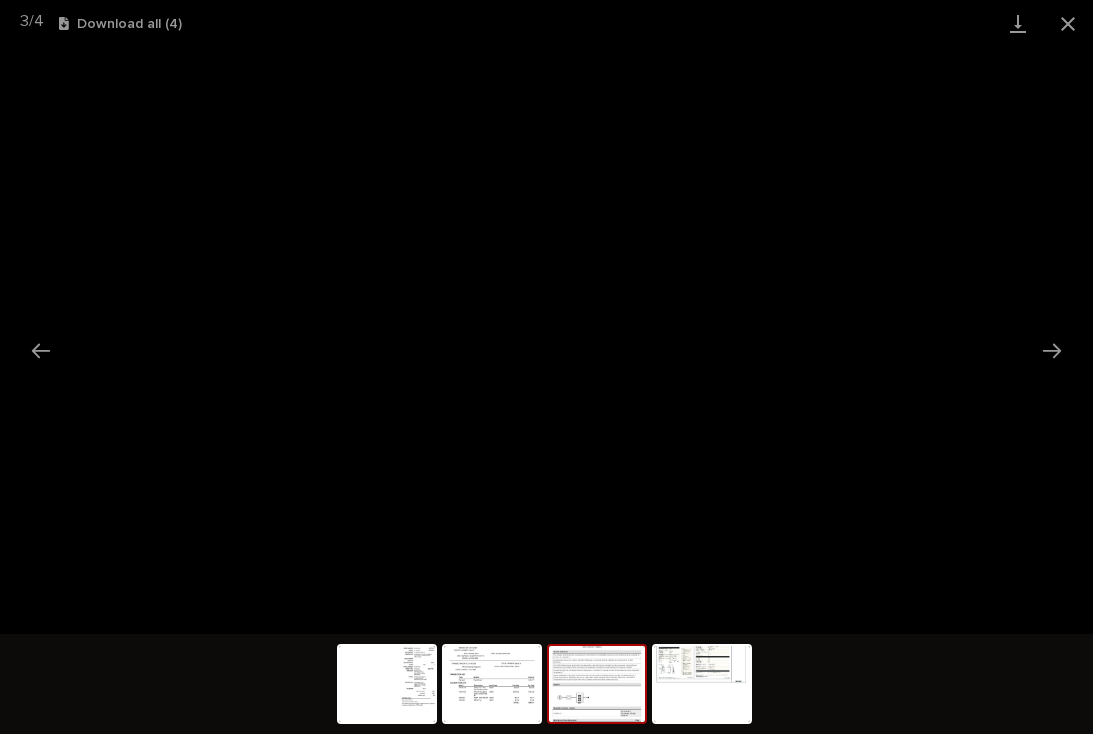 click at bounding box center (1068, 23) 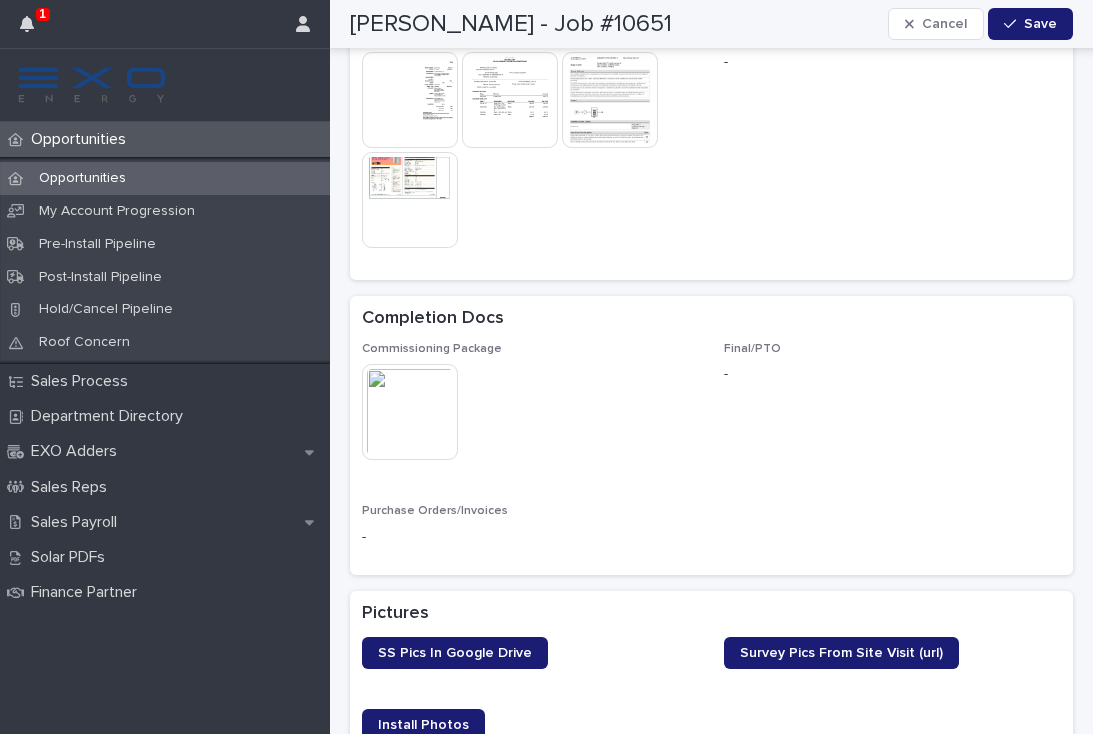 scroll, scrollTop: 1204, scrollLeft: 0, axis: vertical 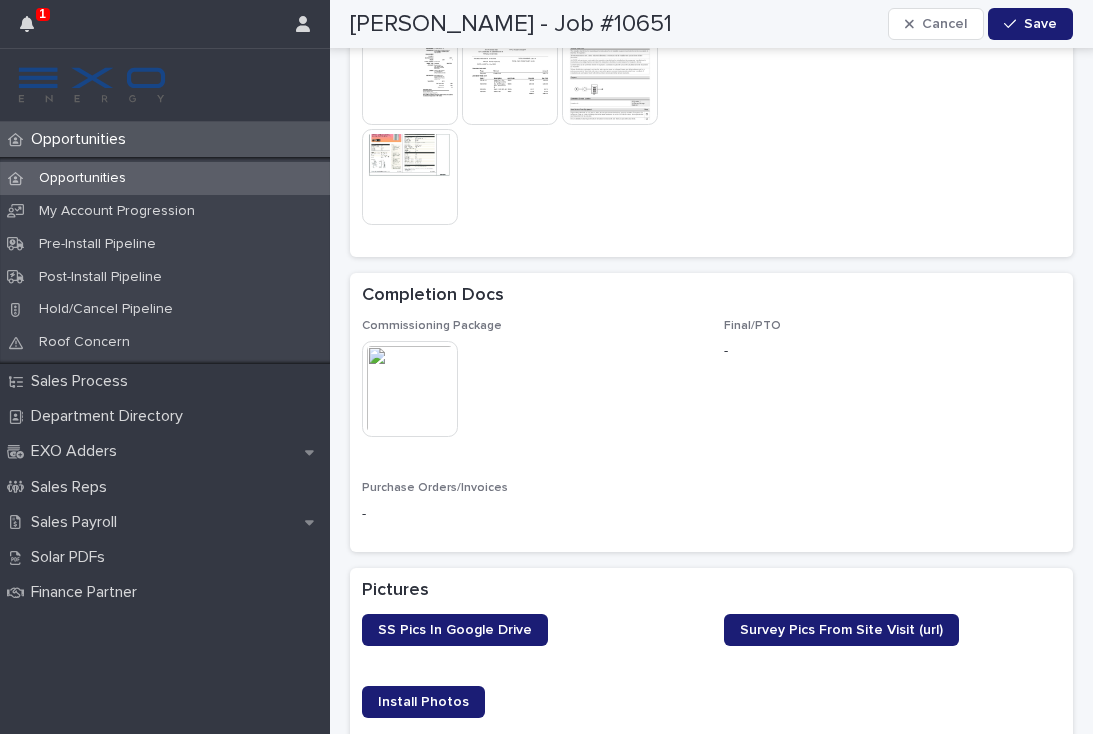 click on "Commissioning Package This file cannot be opened Download File Final/PTO - Purchase Orders/Invoices -" at bounding box center [711, 430] 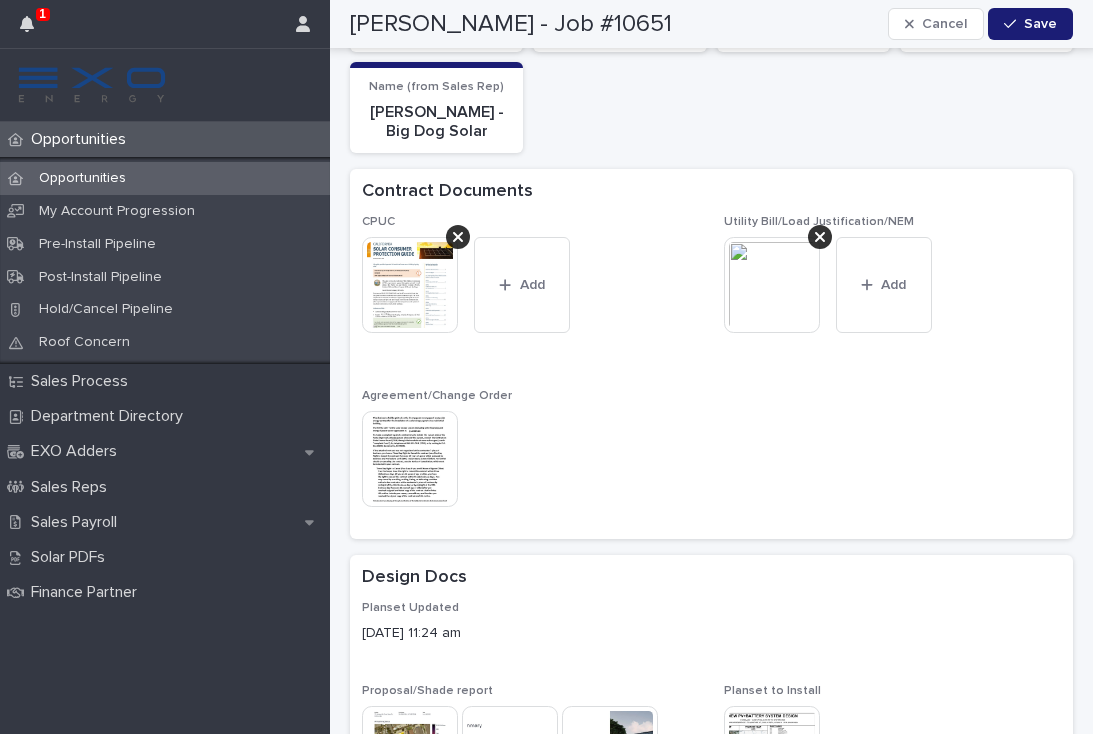 scroll, scrollTop: 201, scrollLeft: 0, axis: vertical 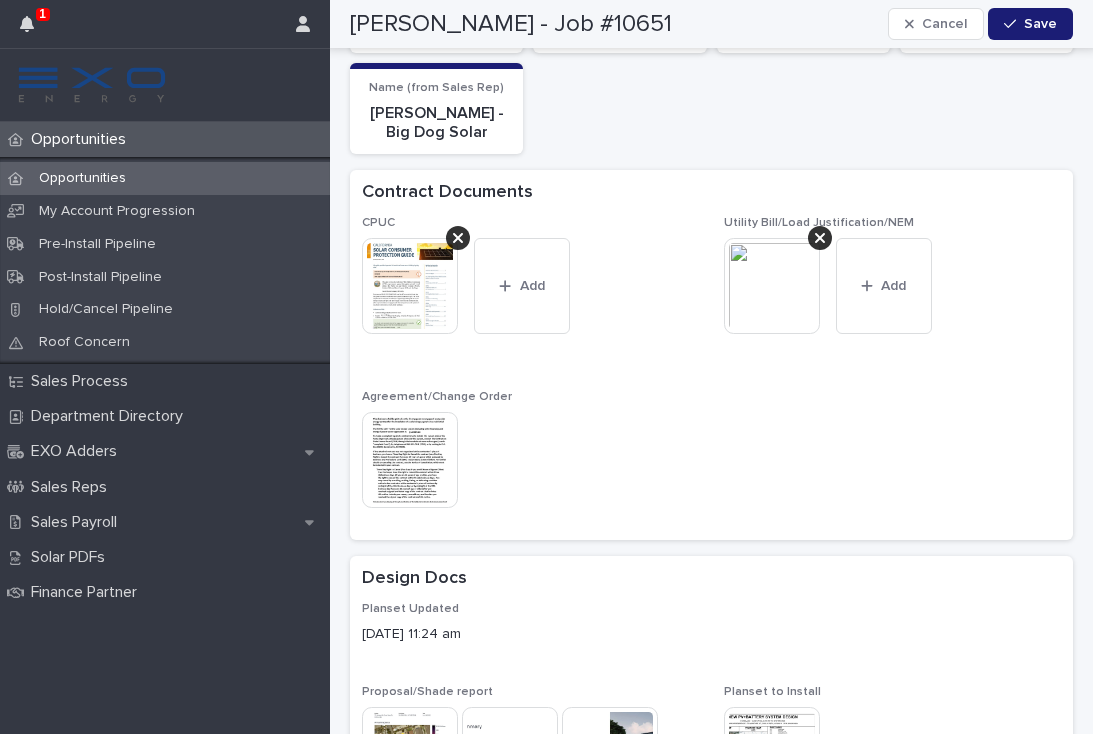 click at bounding box center (27, 24) 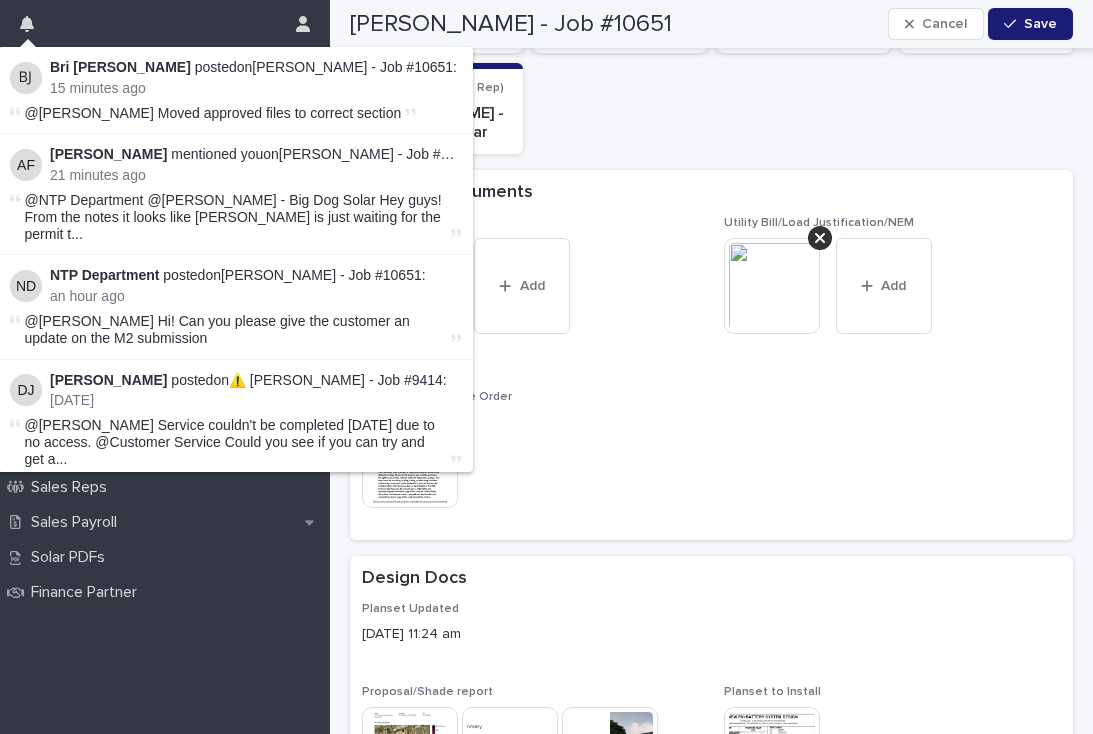 click on "[PERSON_NAME]   posted  on  [PERSON_NAME] - Job #10651 : 15 minutes ago @[PERSON_NAME]   Moved approved files to correct section" at bounding box center [235, 90] 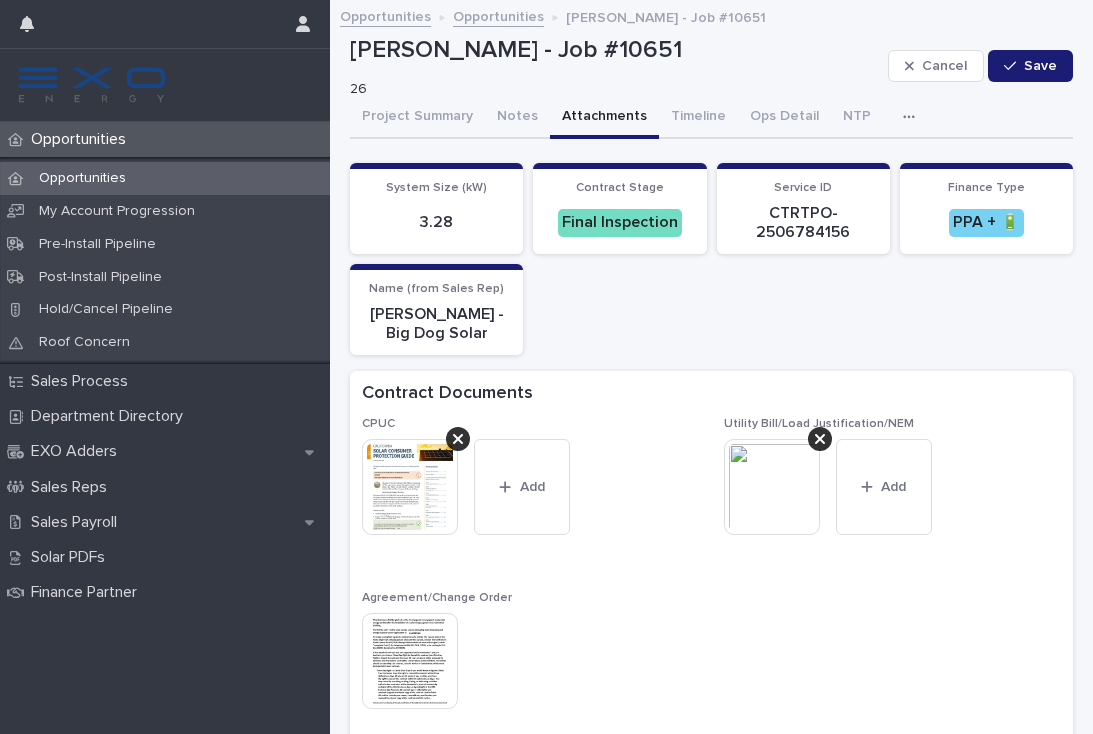 scroll, scrollTop: 0, scrollLeft: 0, axis: both 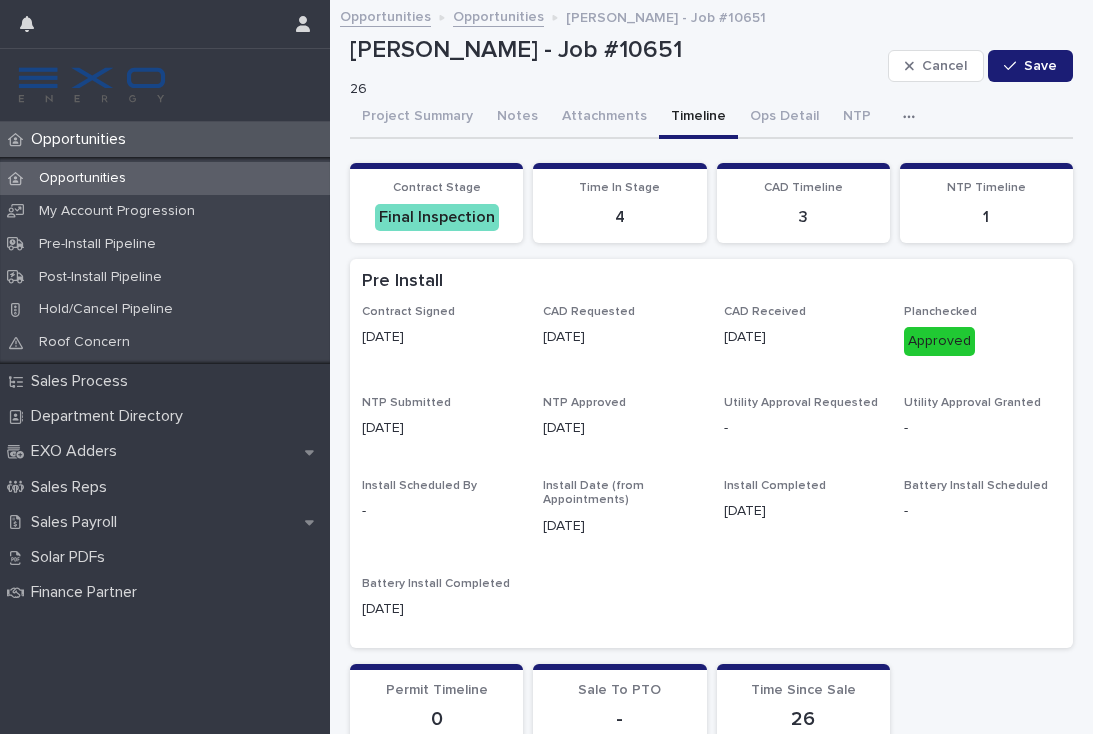 click at bounding box center [913, 117] 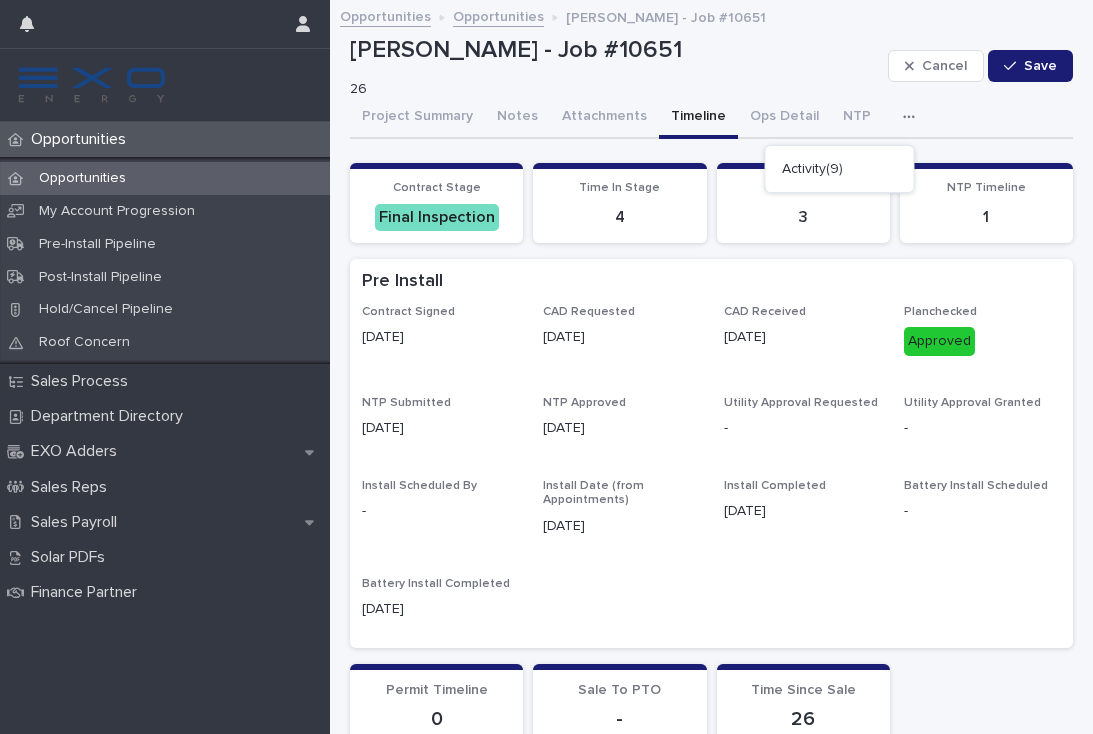 click on "NTP" at bounding box center (857, 118) 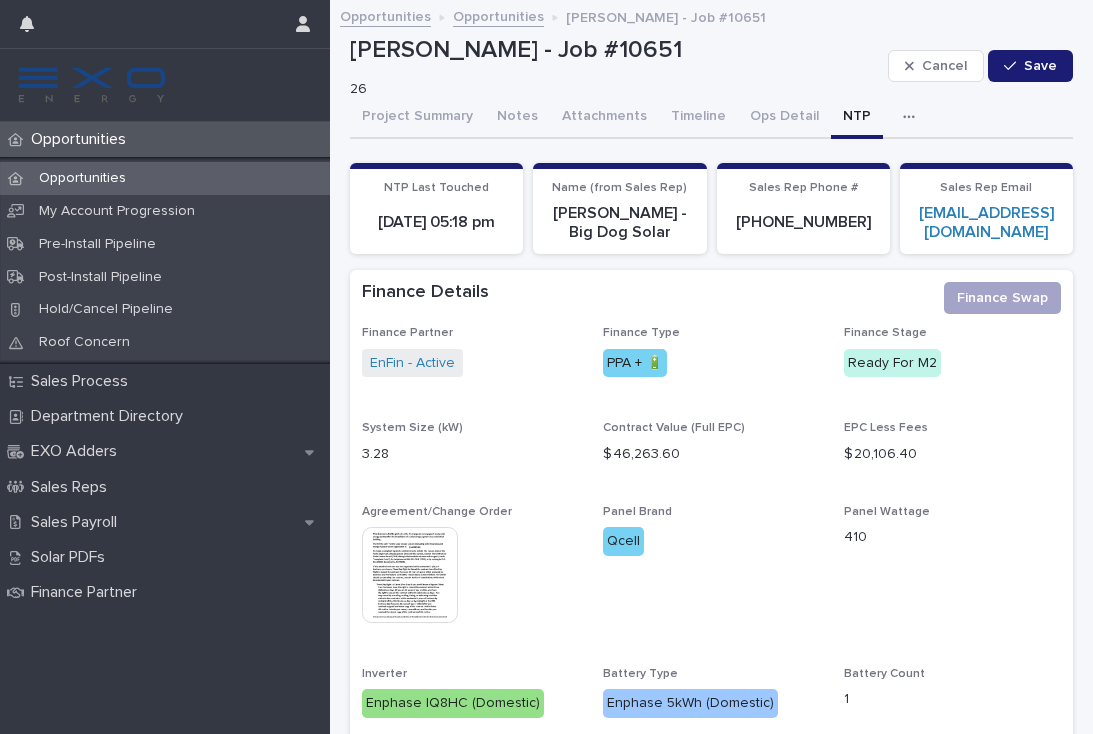 scroll, scrollTop: 0, scrollLeft: 0, axis: both 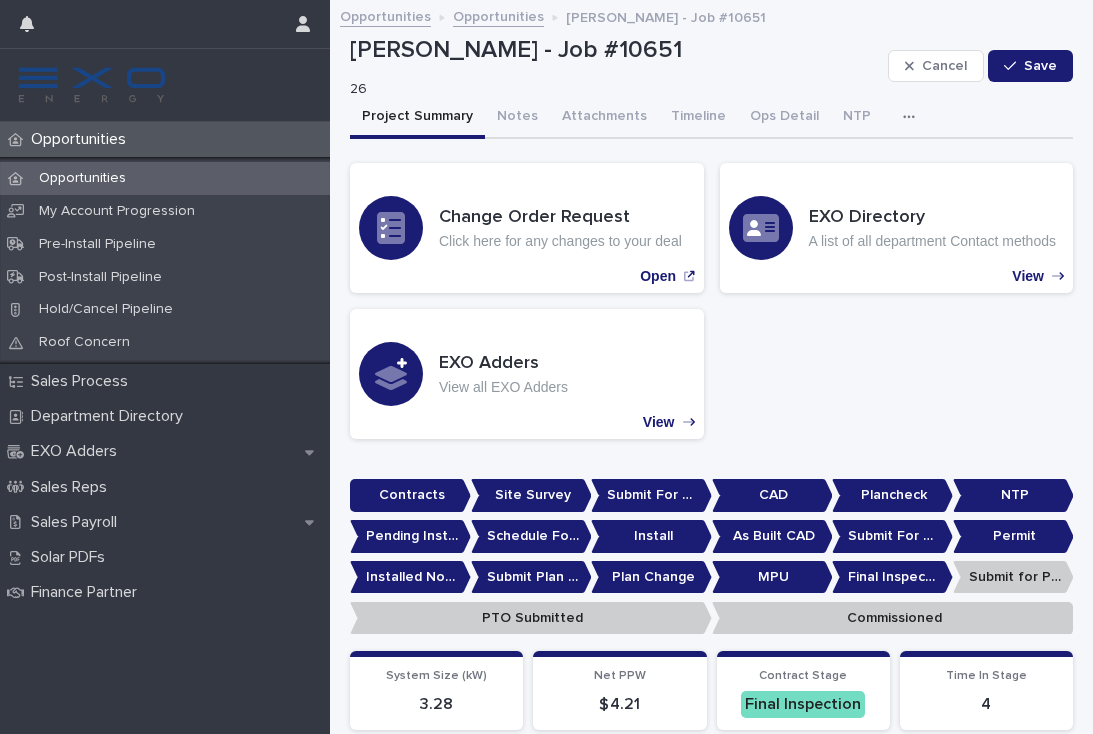 click on "Notes" at bounding box center [517, 118] 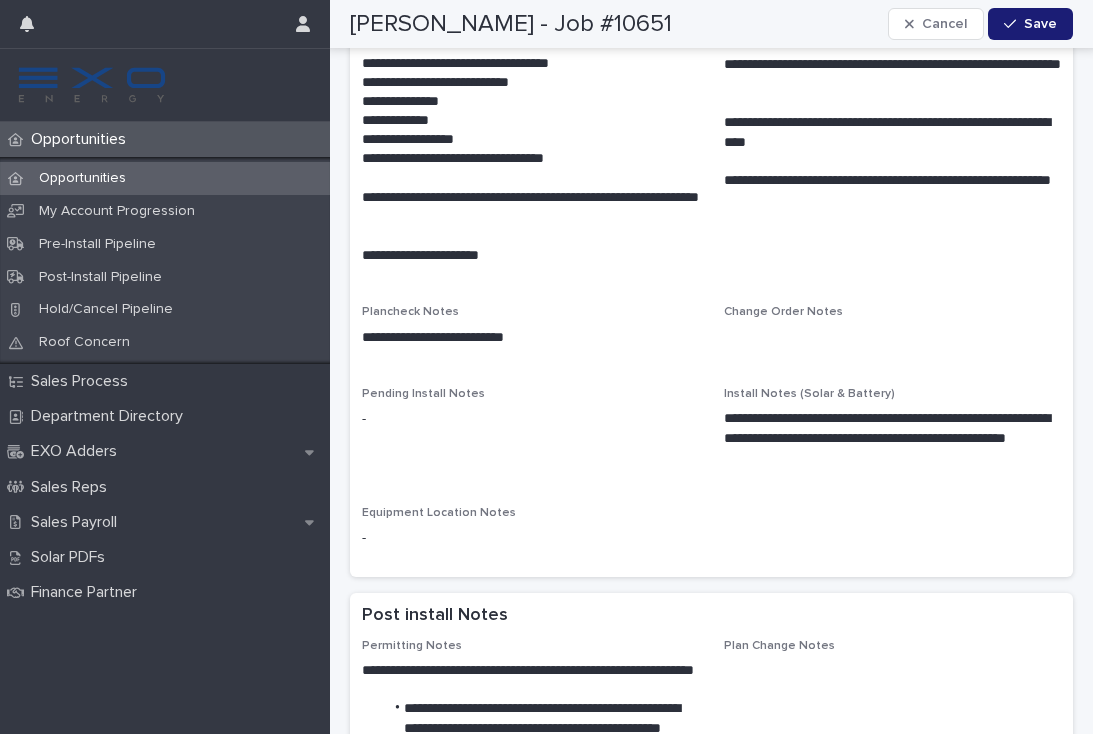 scroll, scrollTop: 633, scrollLeft: 0, axis: vertical 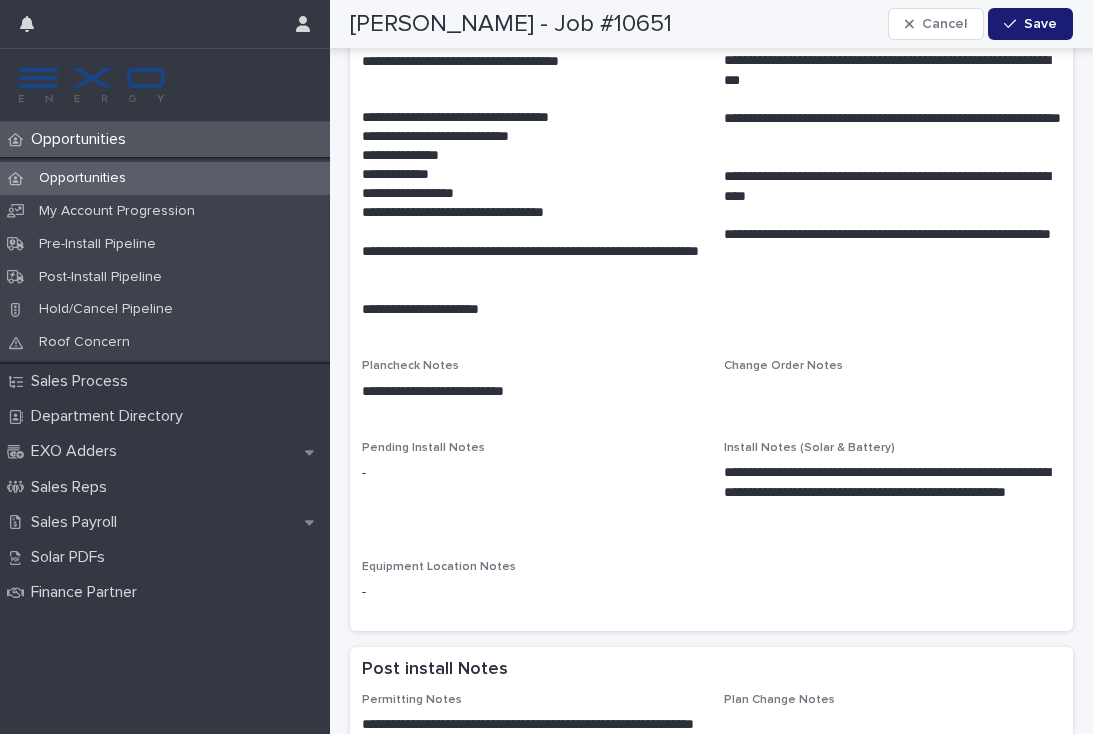 click on "Opportunities" at bounding box center [82, 178] 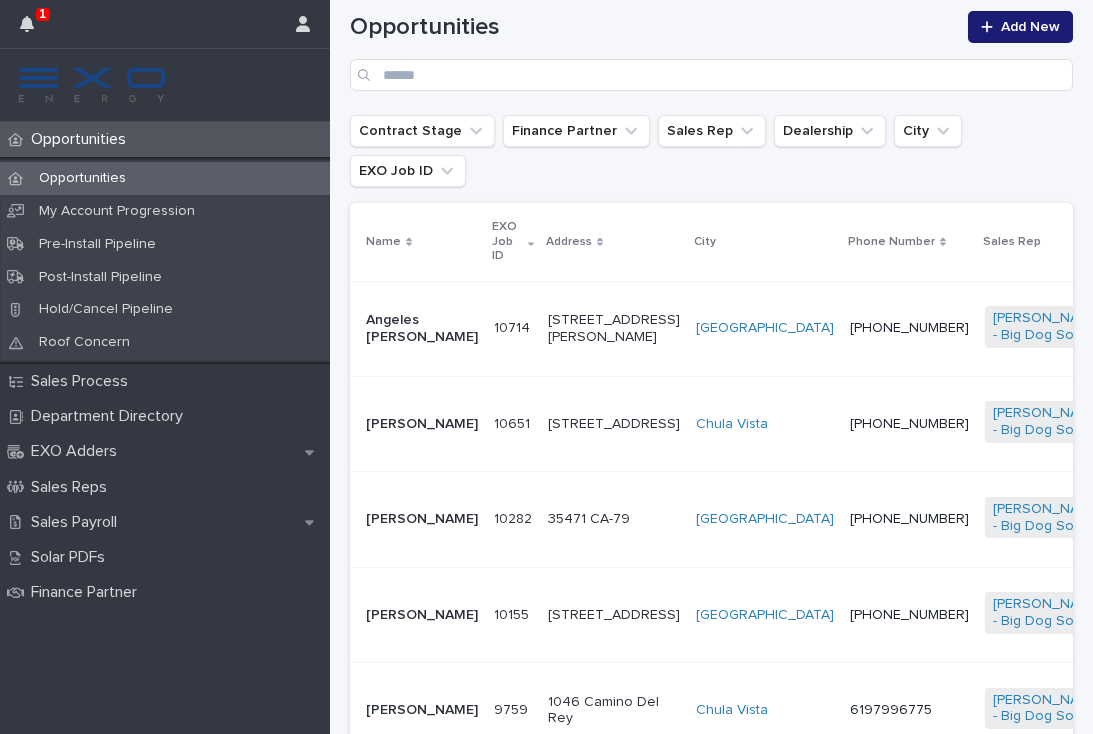 scroll, scrollTop: 332, scrollLeft: 0, axis: vertical 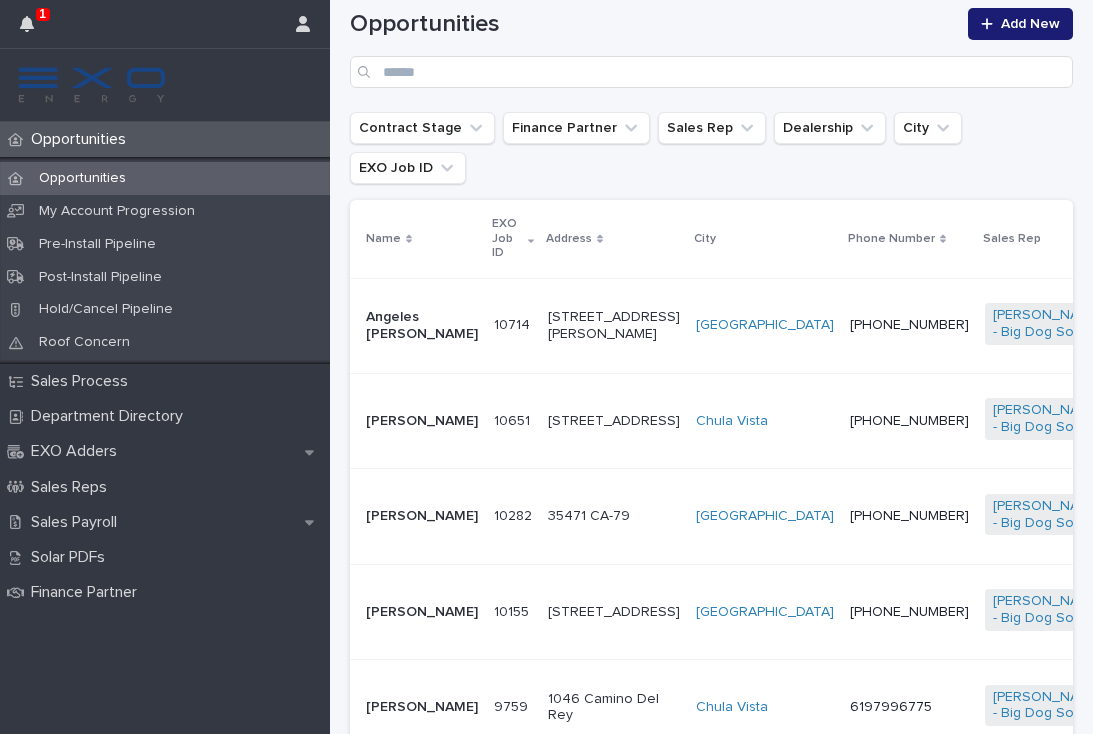 click on "Site Survey" at bounding box center (1255, 325) 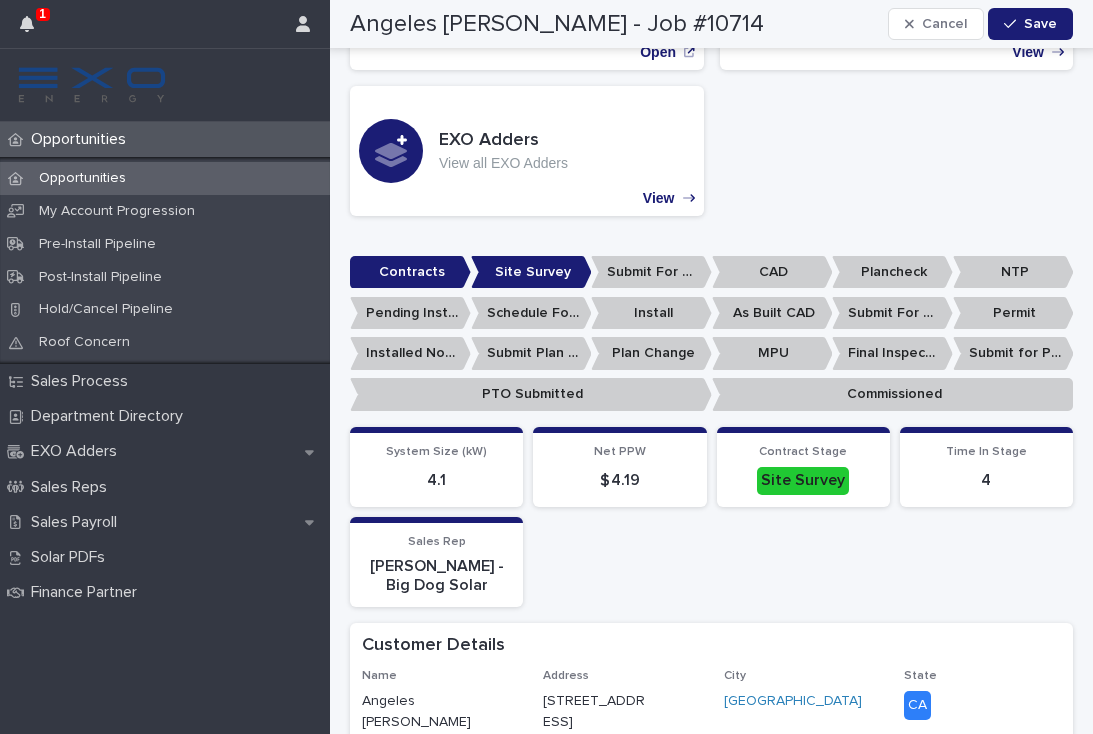 click at bounding box center (27, 24) 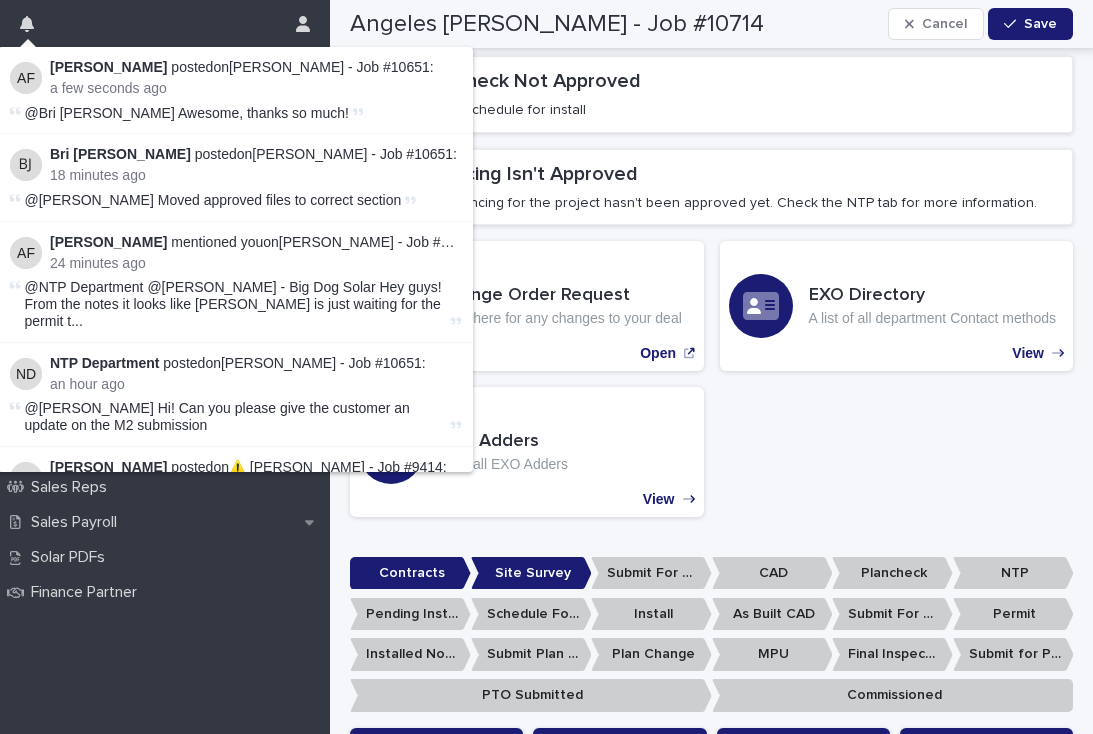 scroll, scrollTop: 104, scrollLeft: 0, axis: vertical 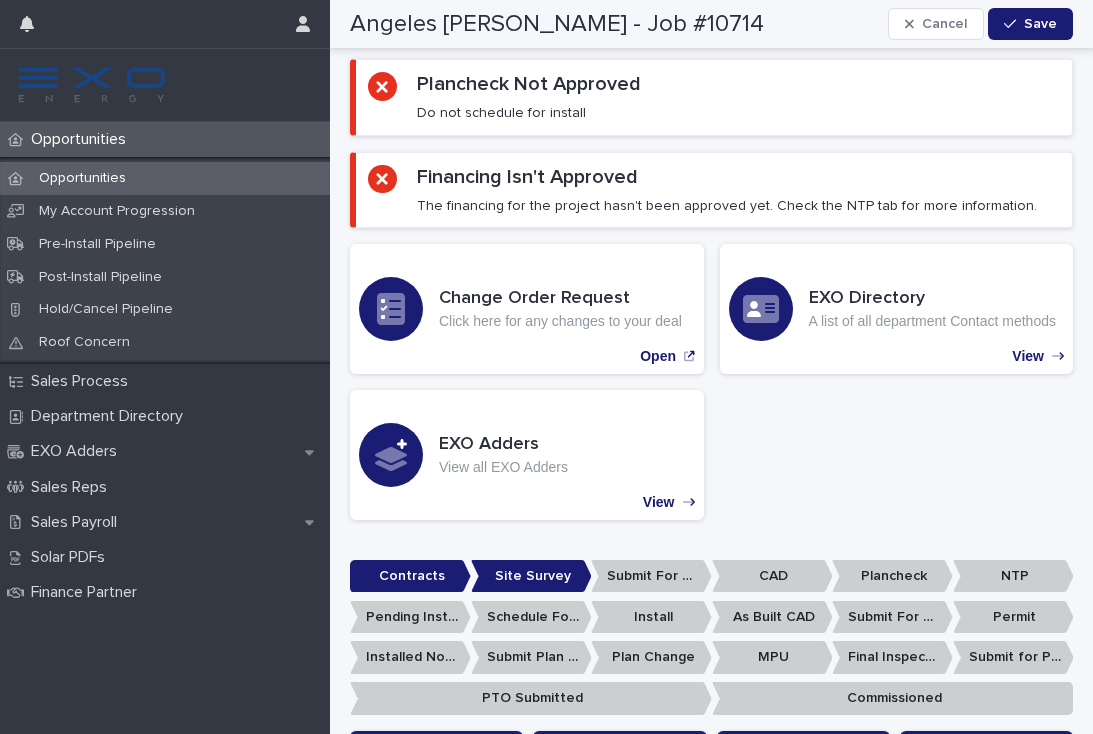click on "Opportunities" at bounding box center (82, 178) 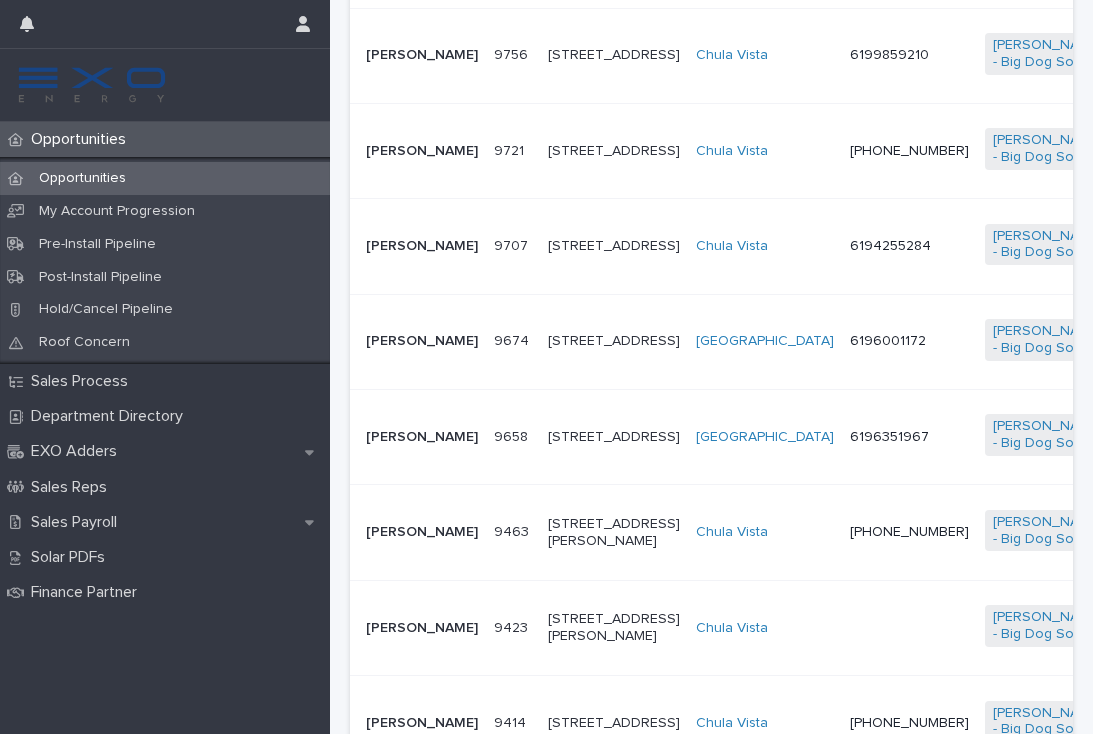 scroll, scrollTop: 1093, scrollLeft: 0, axis: vertical 